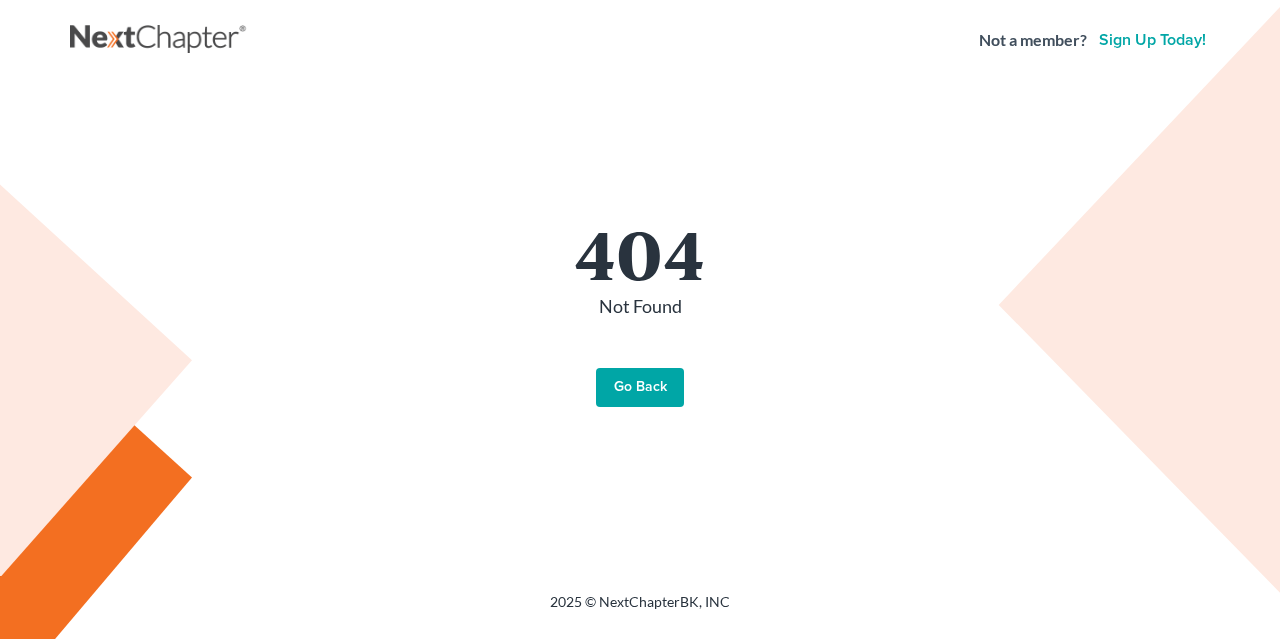 scroll, scrollTop: 0, scrollLeft: 0, axis: both 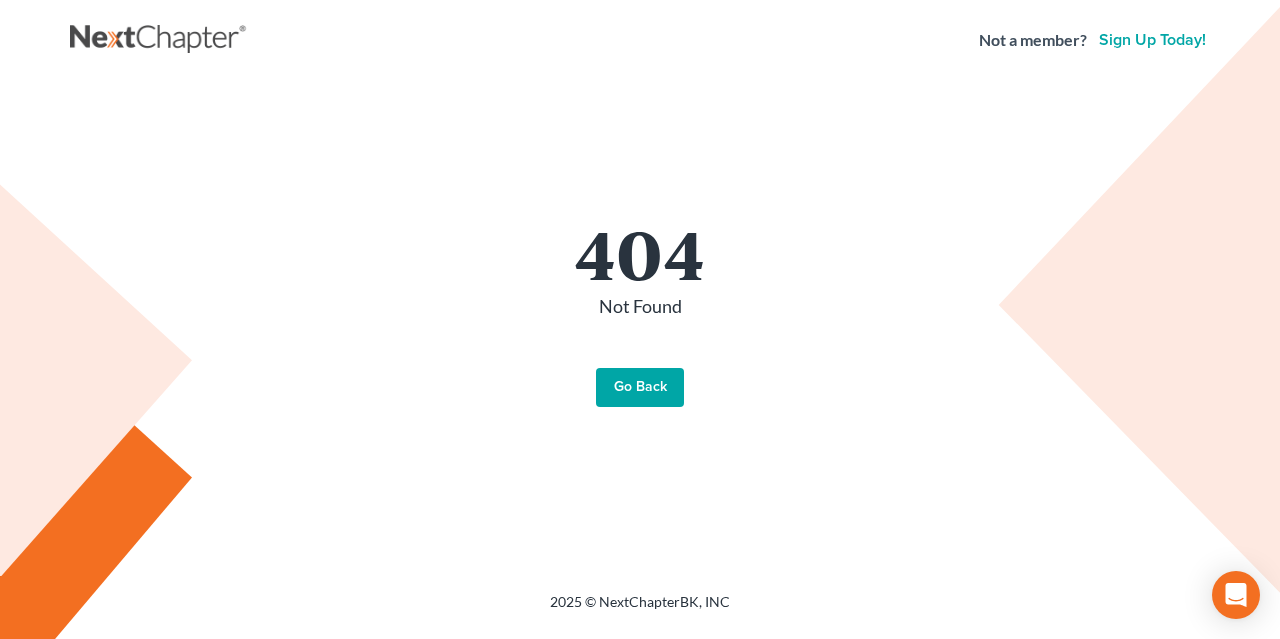 click on "Go Back" at bounding box center (640, 388) 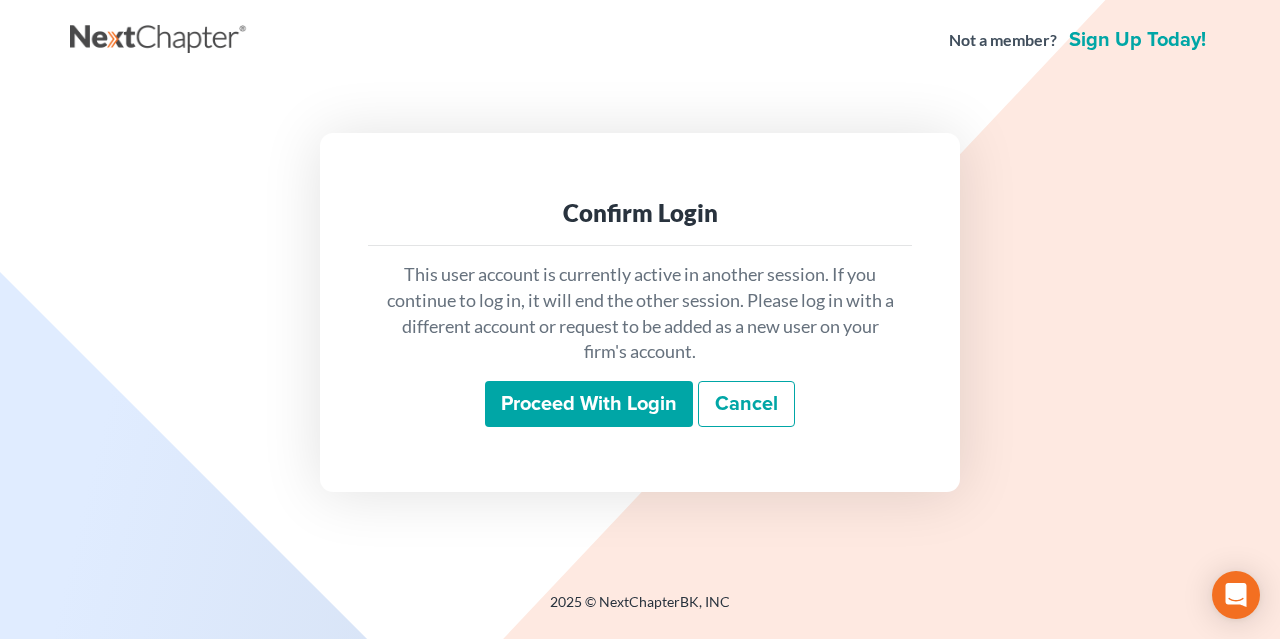 scroll, scrollTop: 0, scrollLeft: 0, axis: both 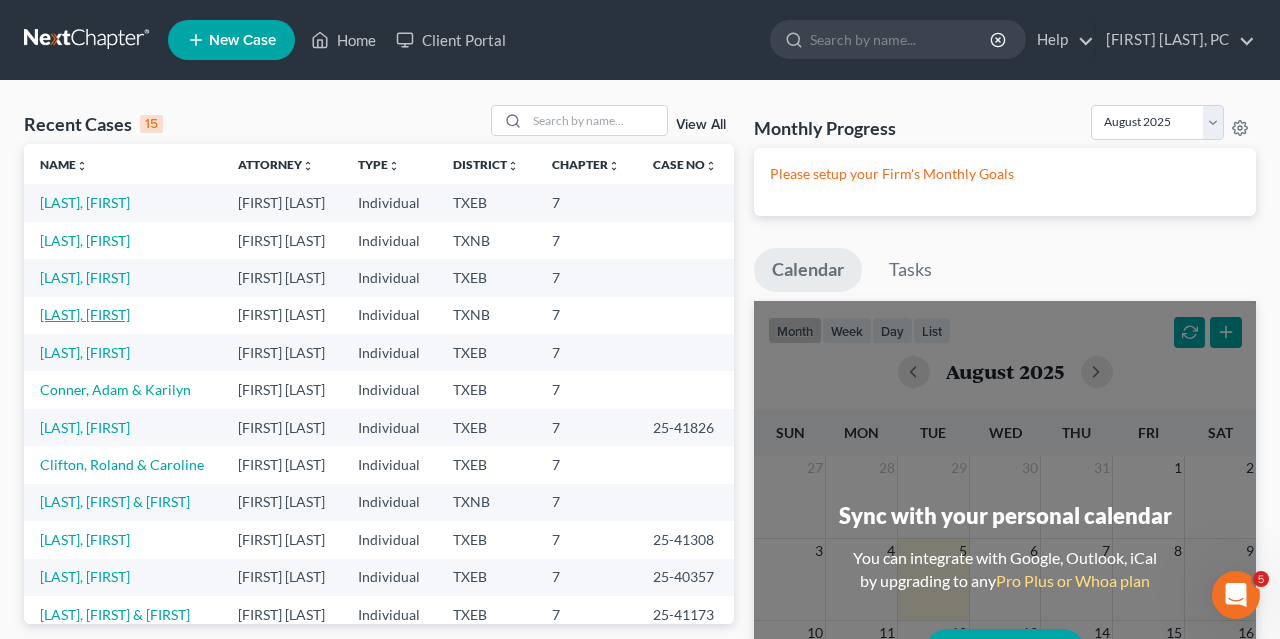 click on "[LAST], [FIRST]" at bounding box center [85, 314] 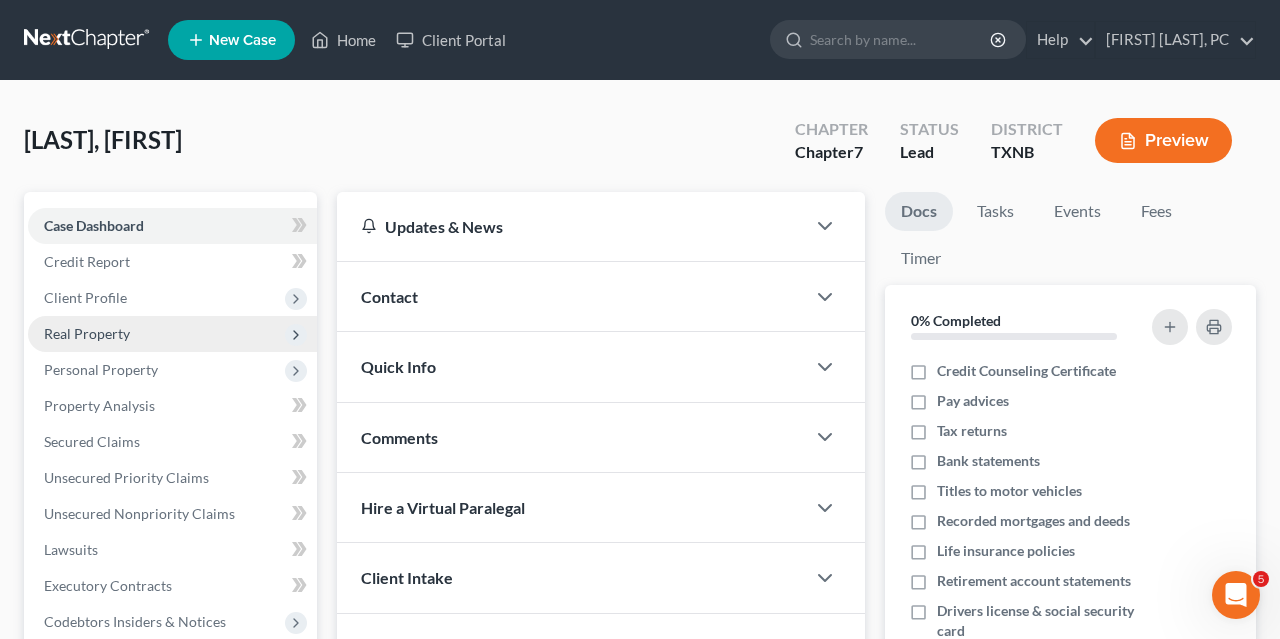 click on "Real Property" at bounding box center [87, 333] 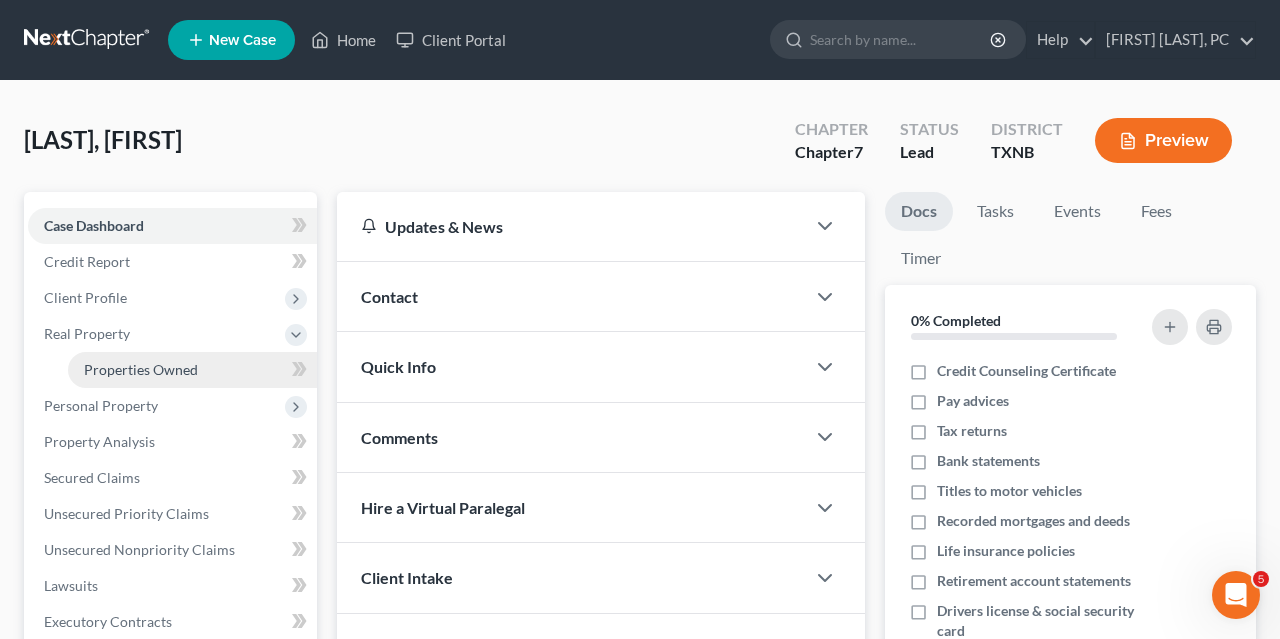 click on "Properties Owned" at bounding box center [141, 369] 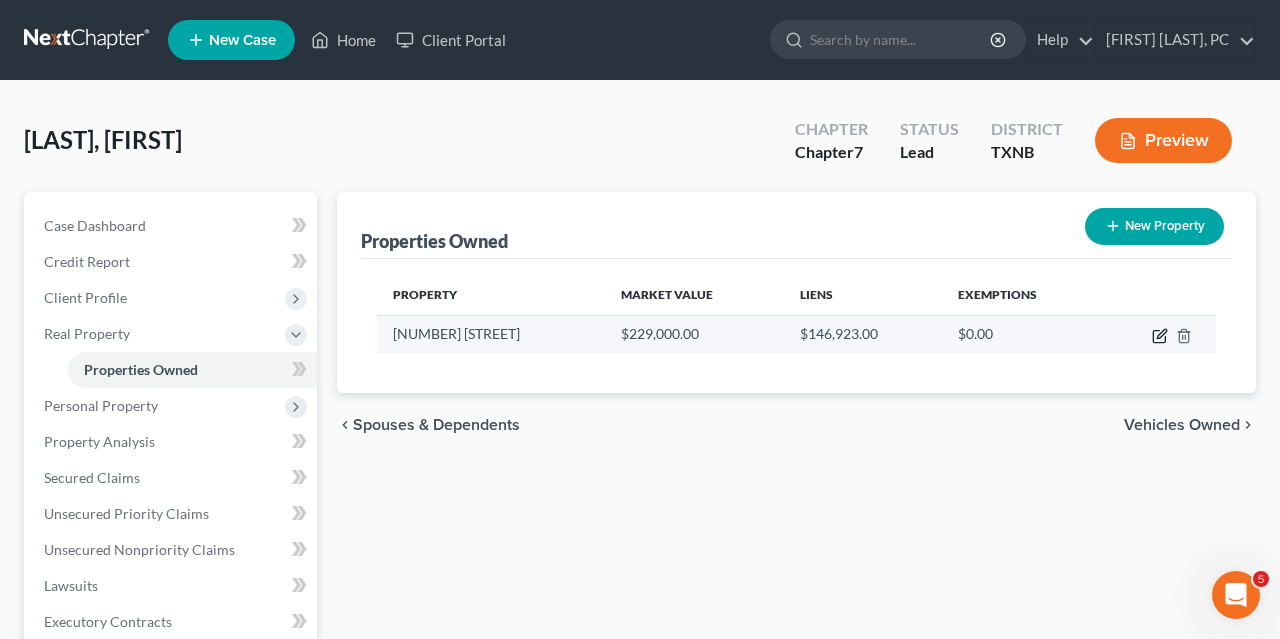click 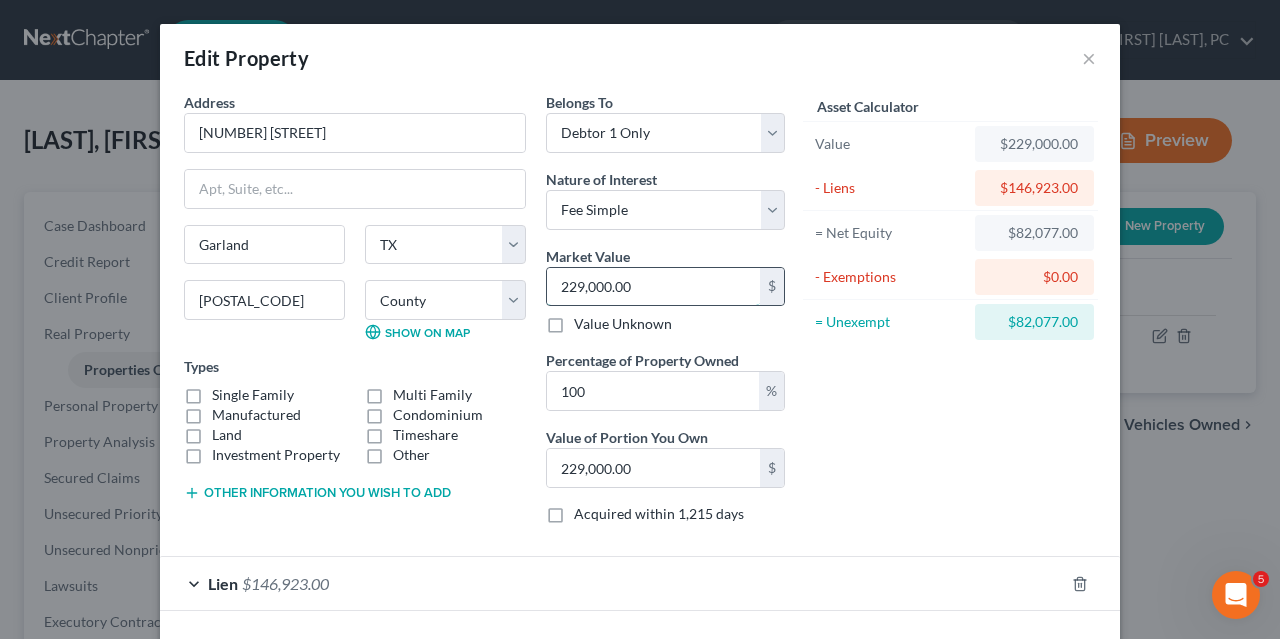 click on "229,000.00" at bounding box center [653, 287] 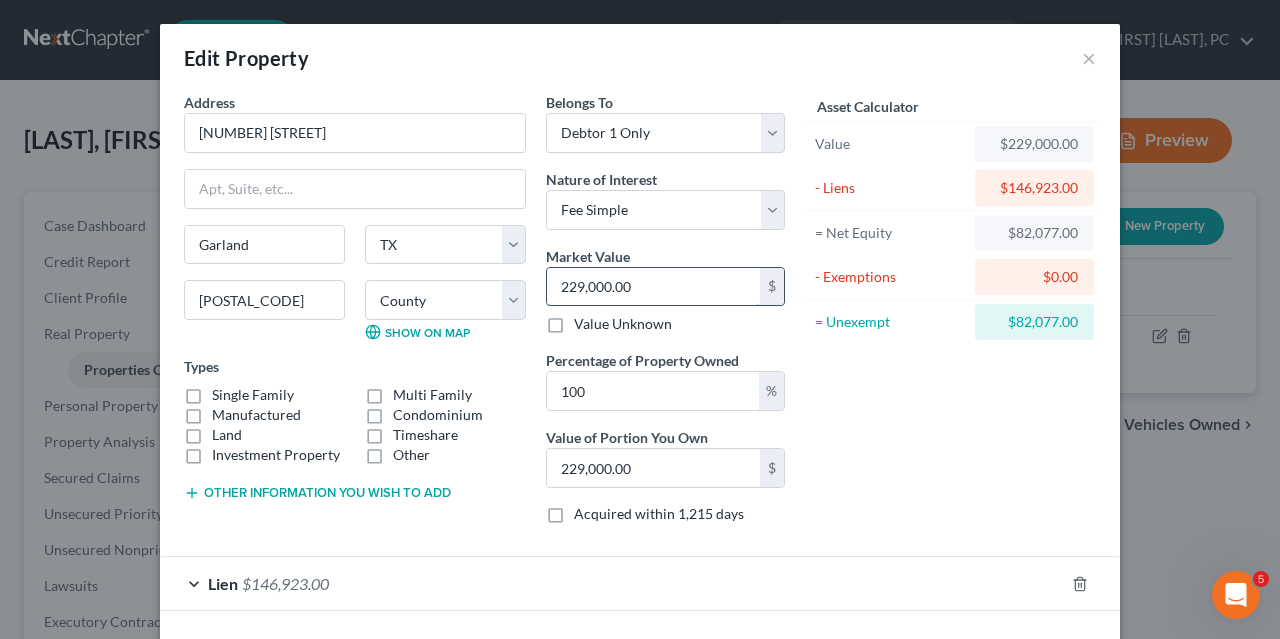 type on "2" 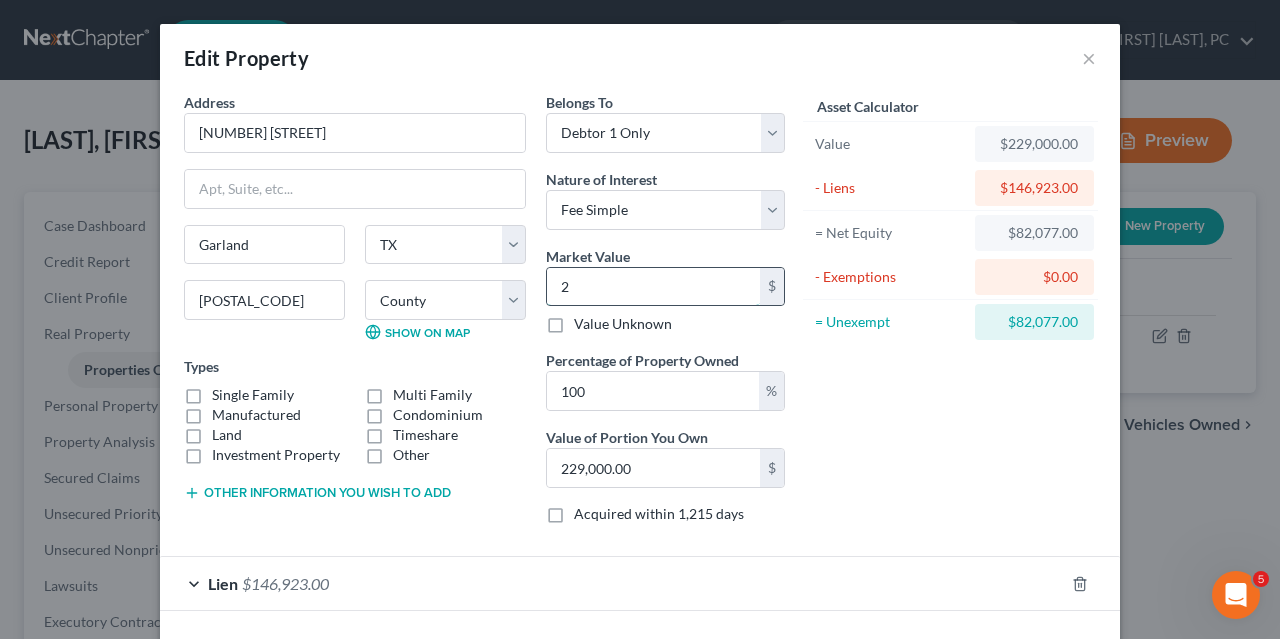 type on "2.00" 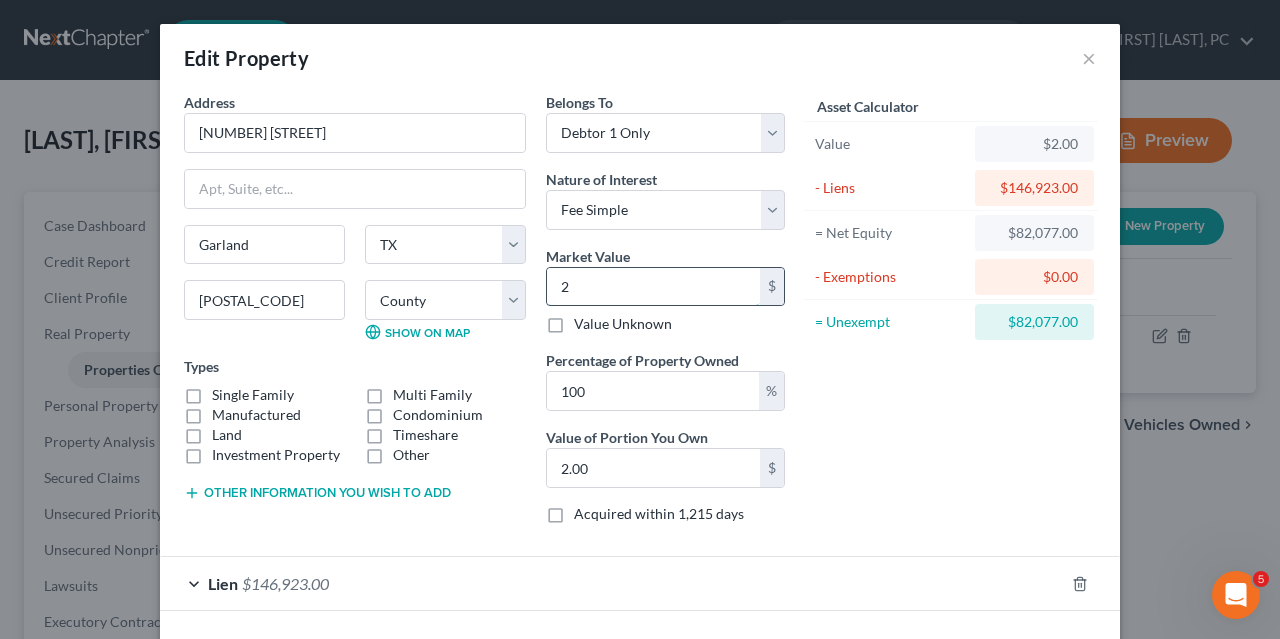 type on "26" 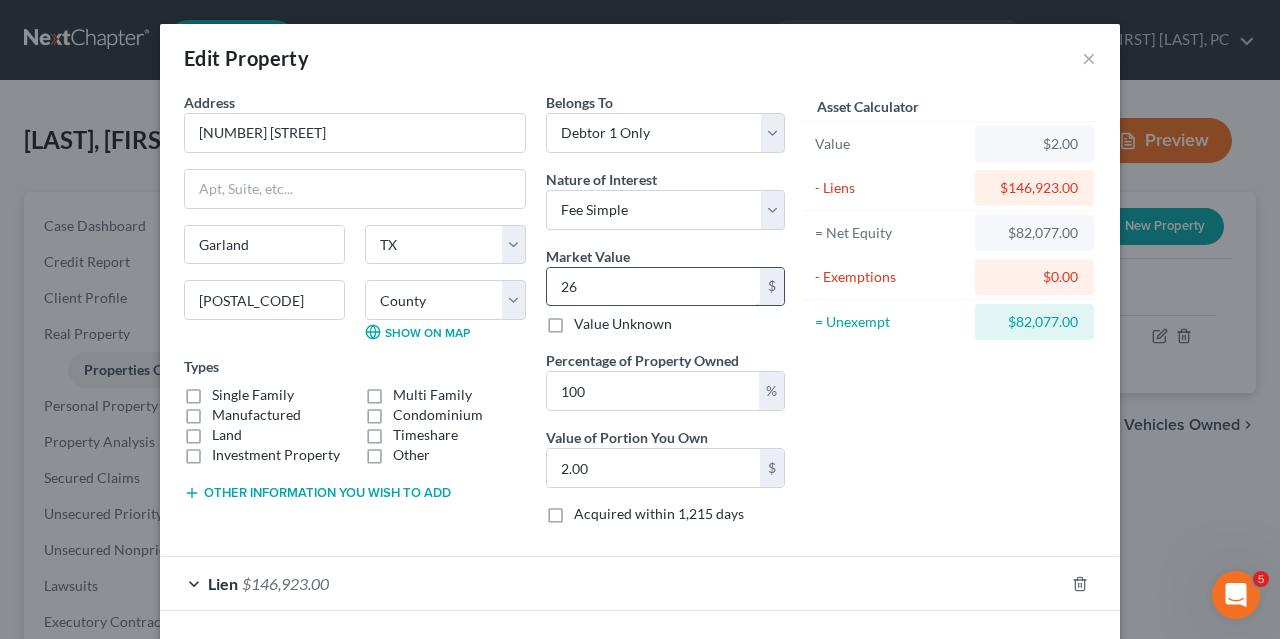 type on "26.00" 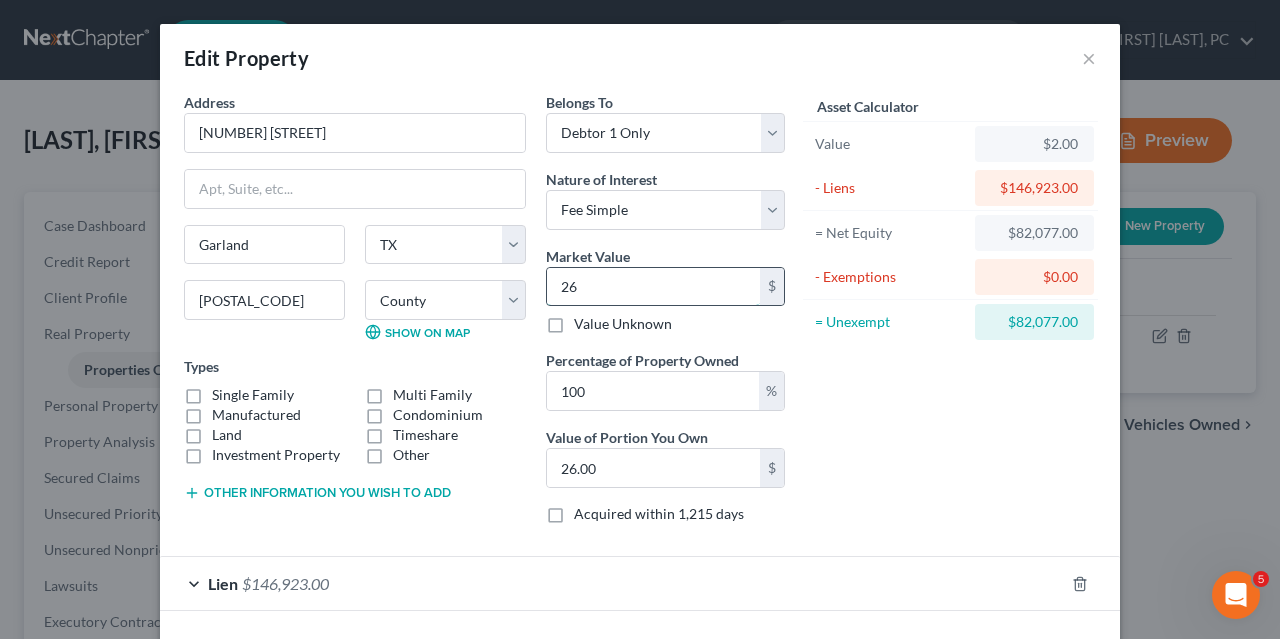 type on "267" 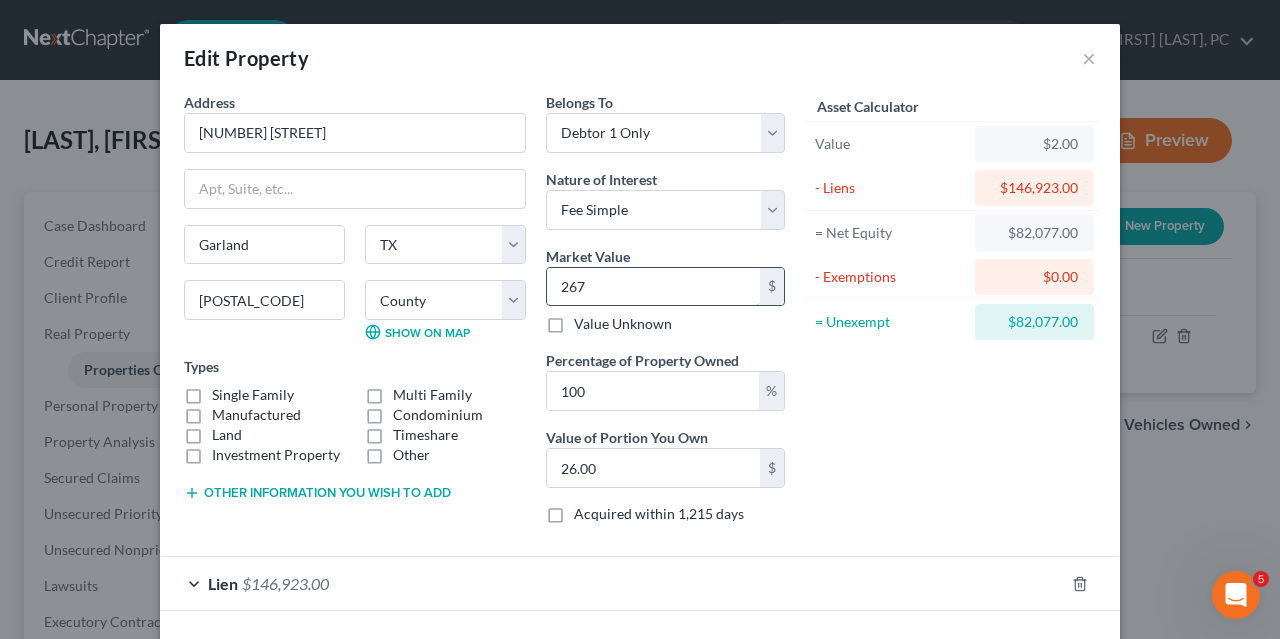 type on "267.00" 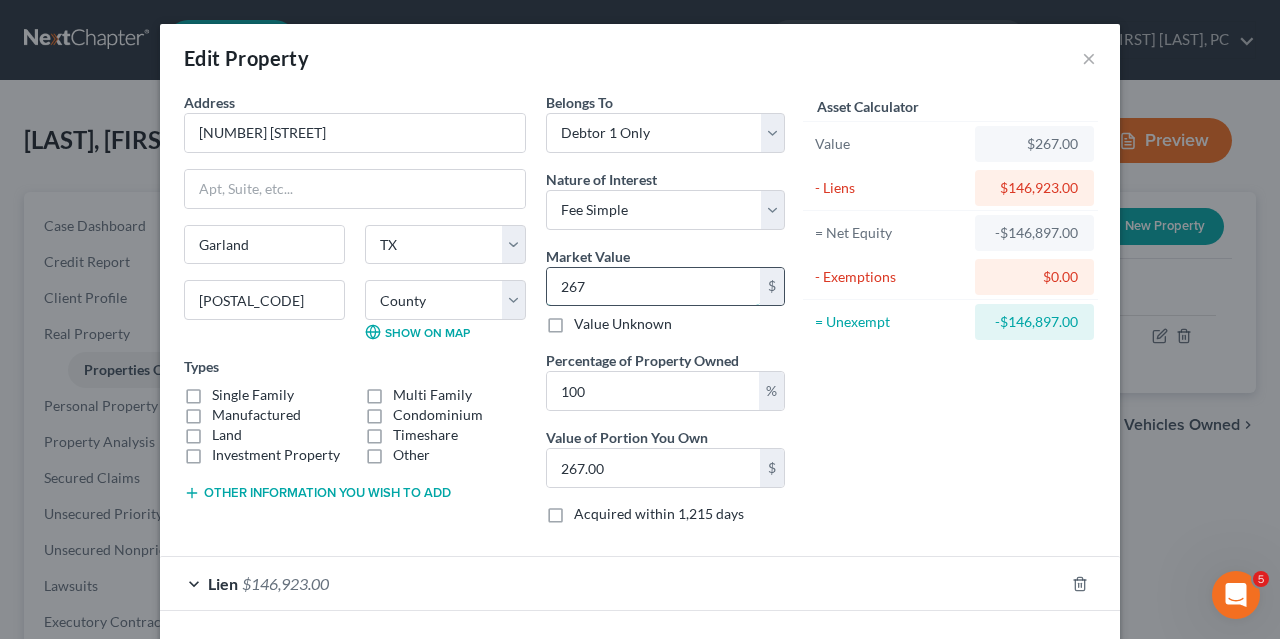 type on "2673" 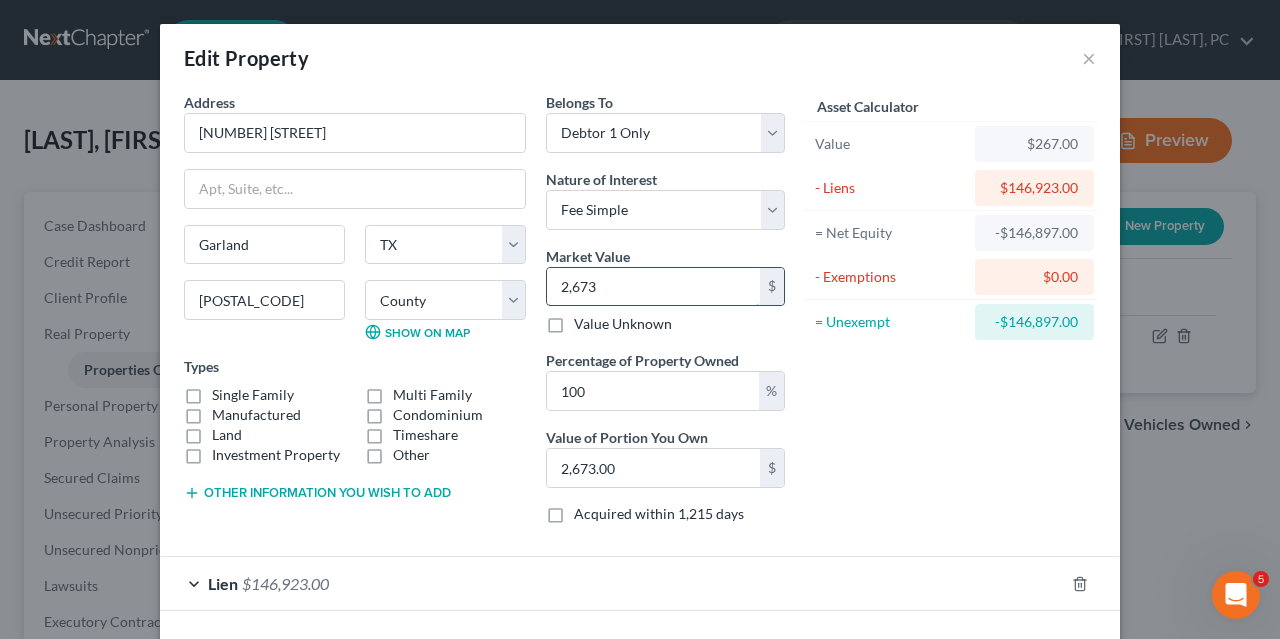 type on "2,6734" 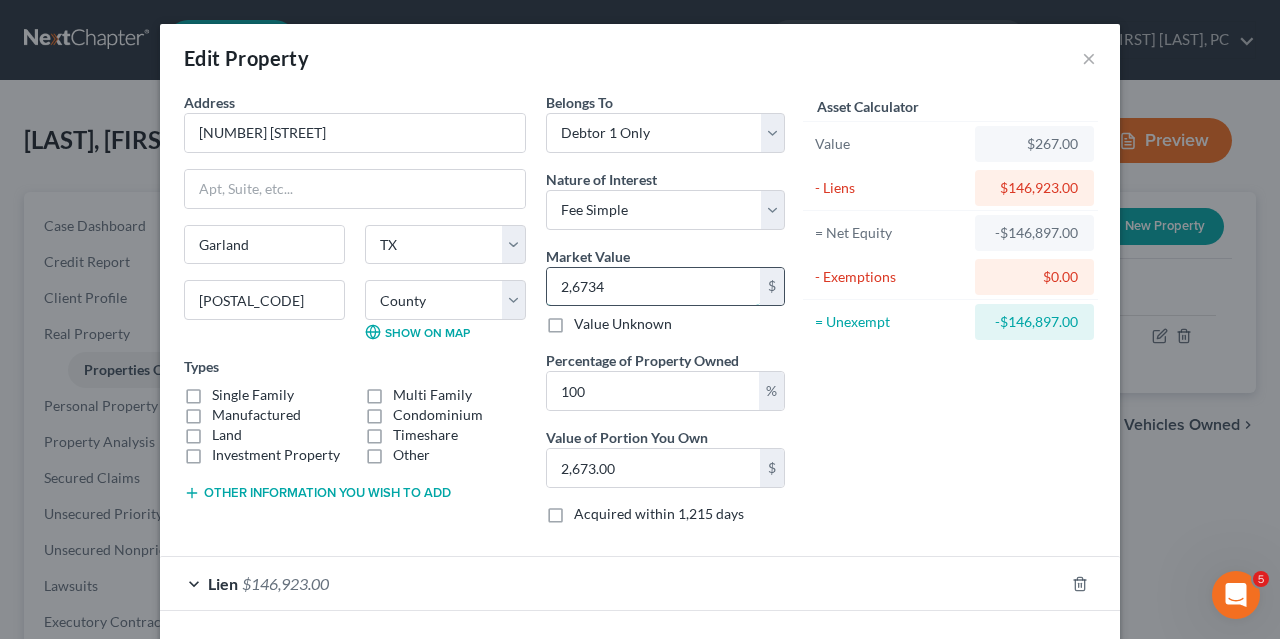 type on "26,734.00" 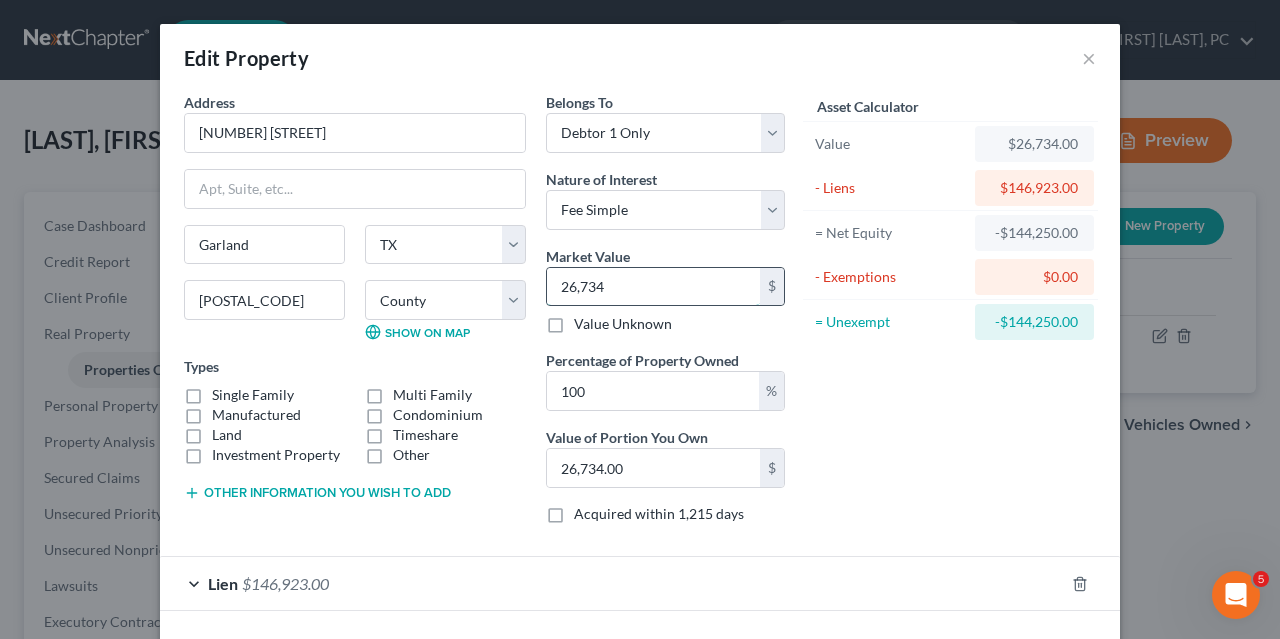 type on "26,7340" 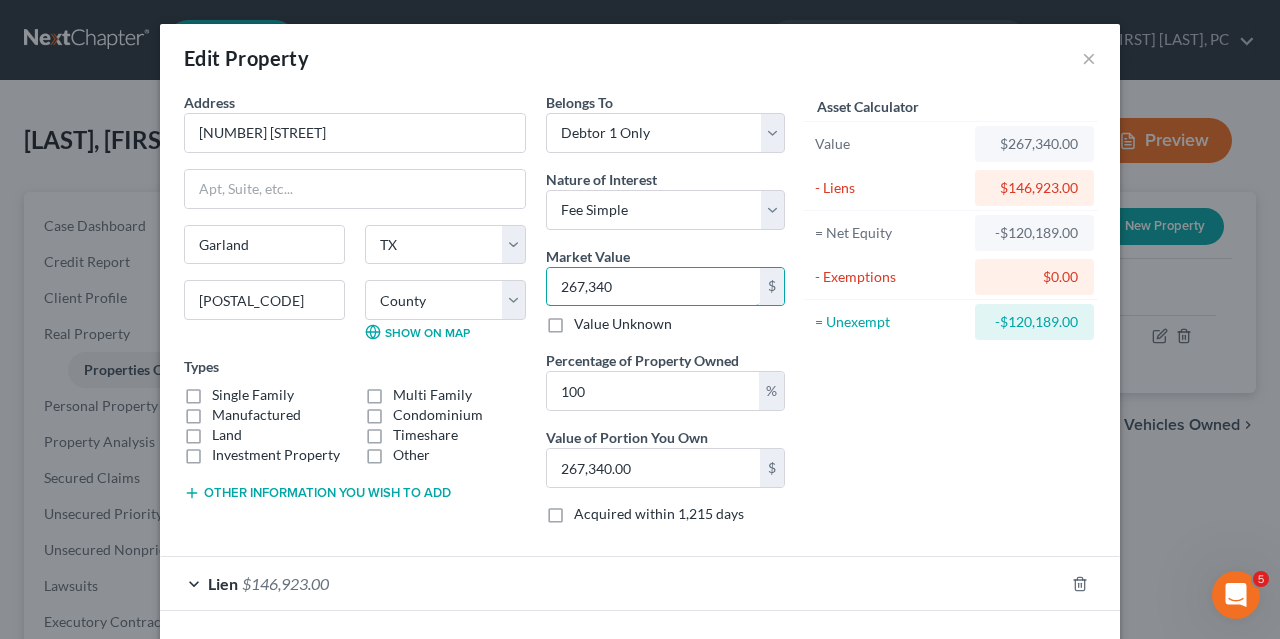 scroll, scrollTop: 77, scrollLeft: 0, axis: vertical 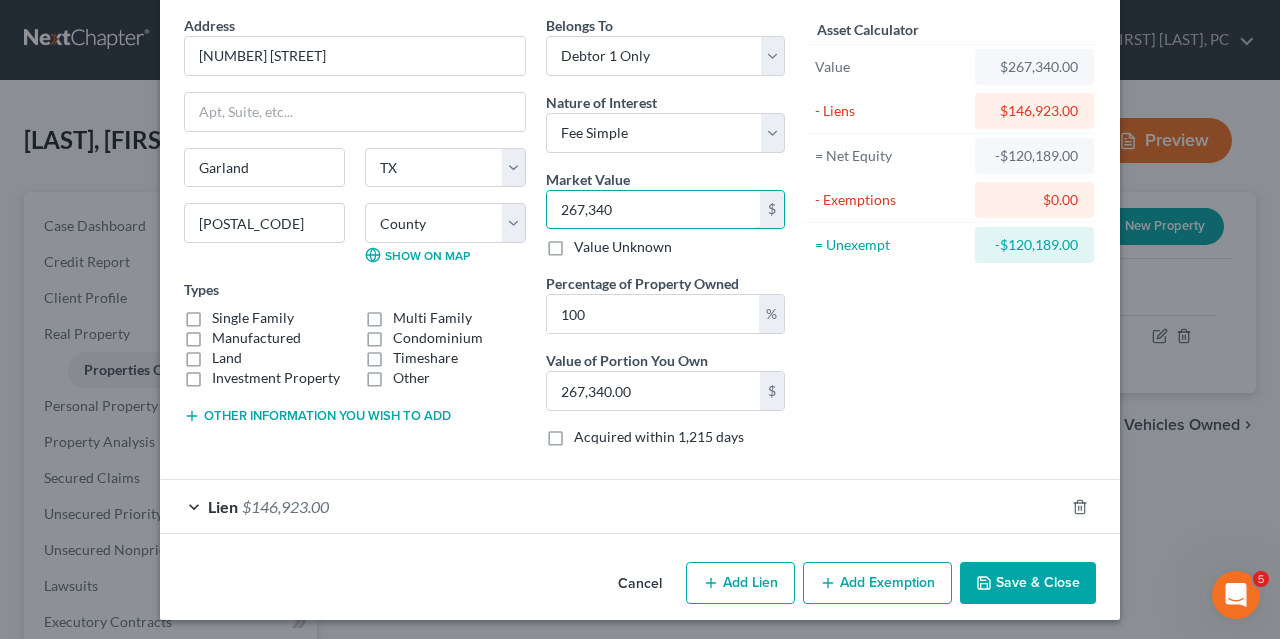 type on "267,340" 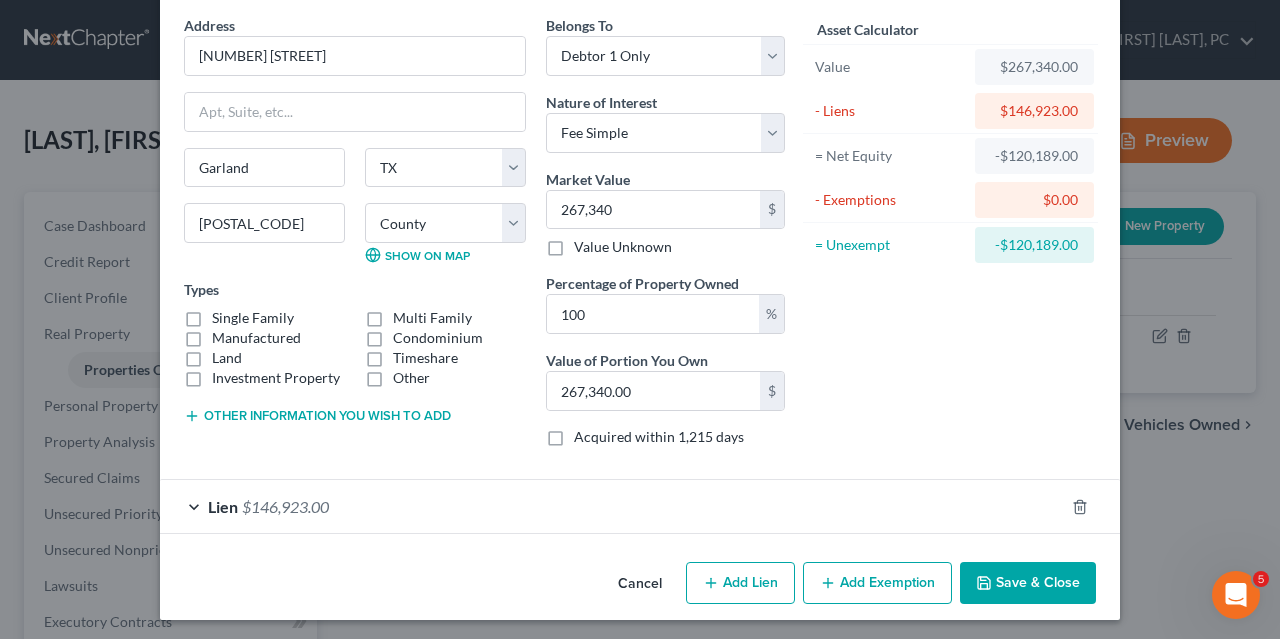 click on "Lien $146,923.00" at bounding box center (612, 506) 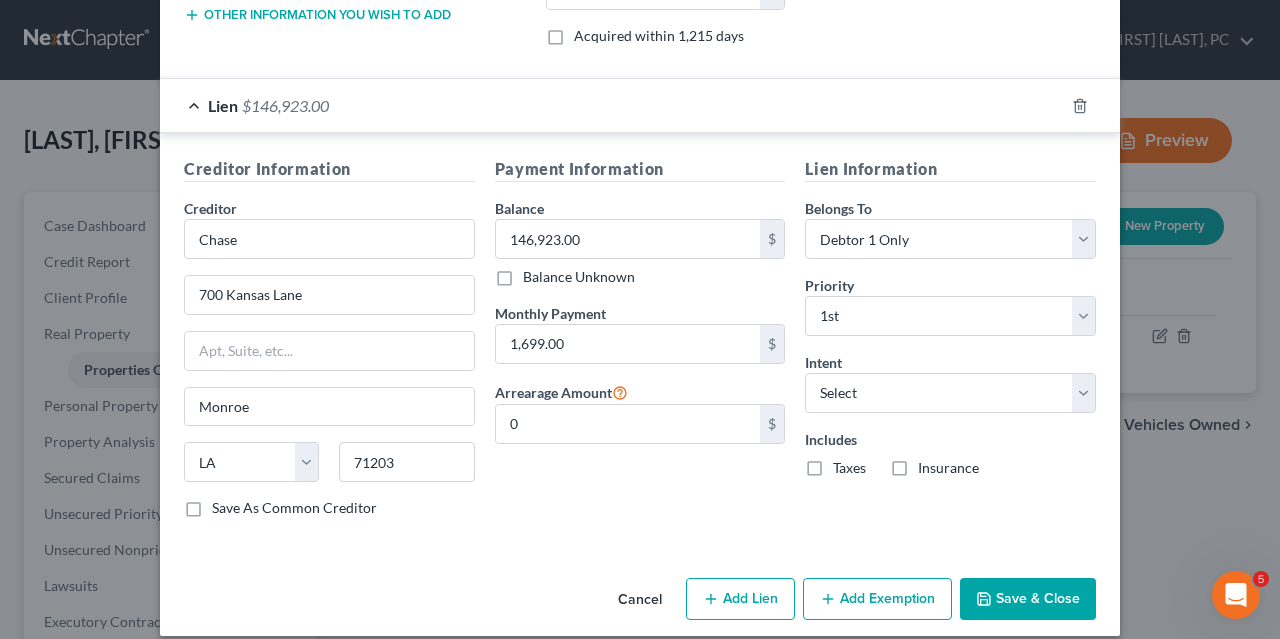 scroll, scrollTop: 476, scrollLeft: 0, axis: vertical 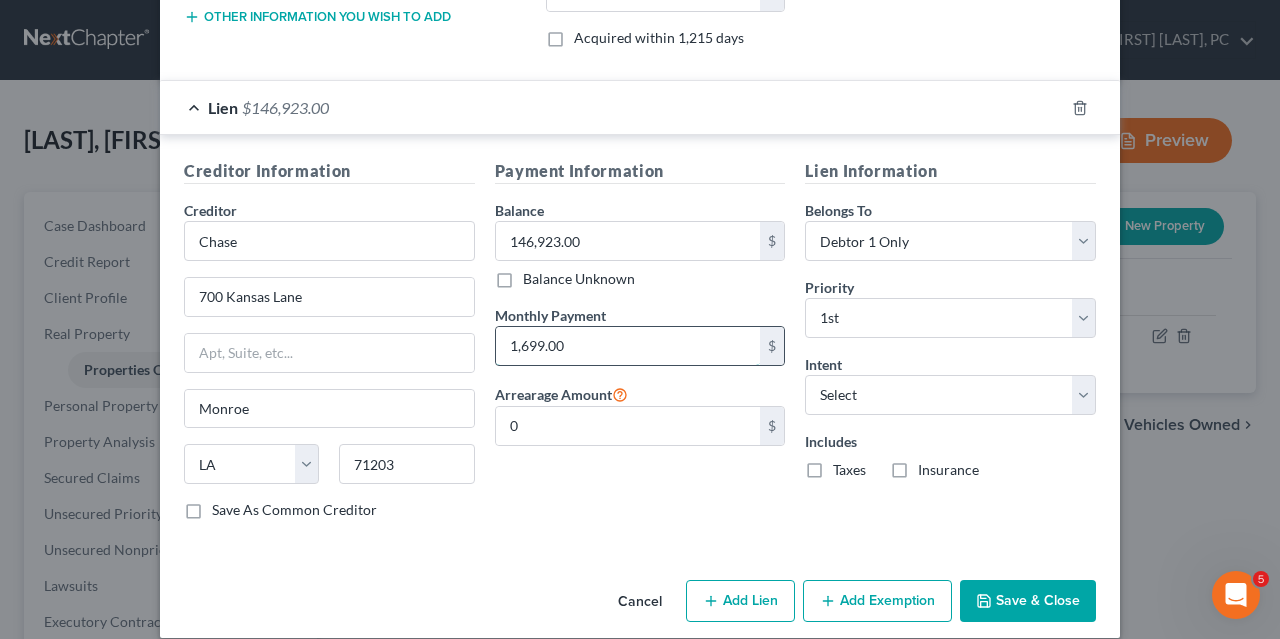 click on "1,699.00" at bounding box center (628, 346) 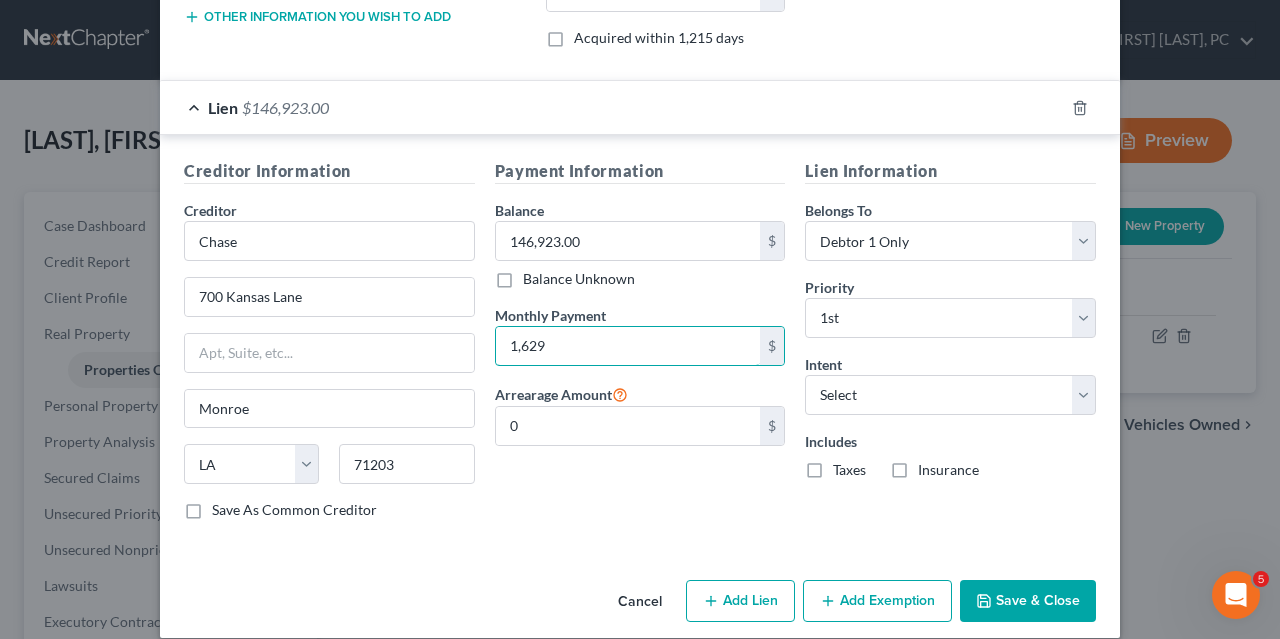 type on "1,629" 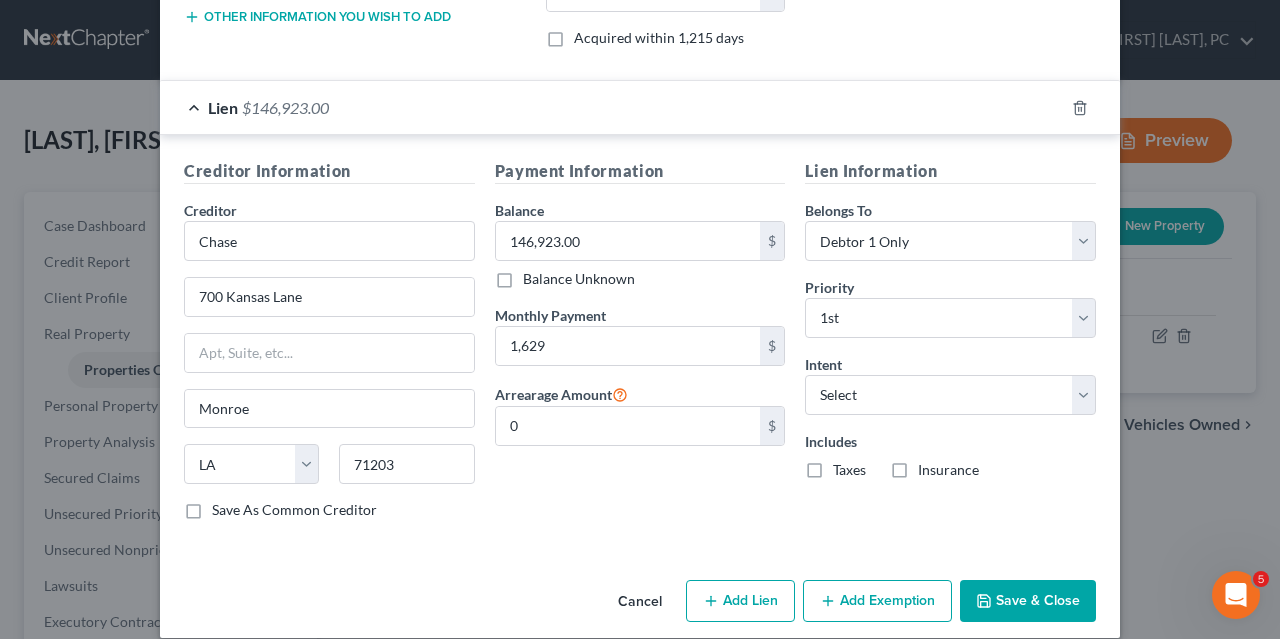 click on "Taxes" at bounding box center [849, 470] 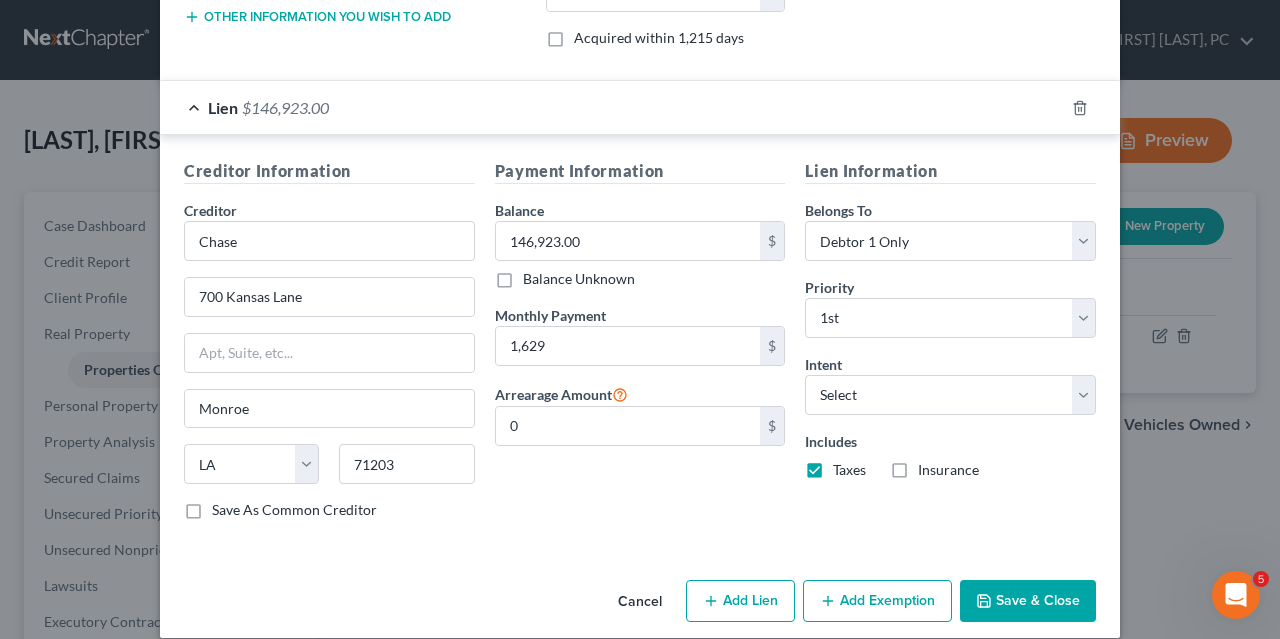click on "Insurance" at bounding box center [948, 470] 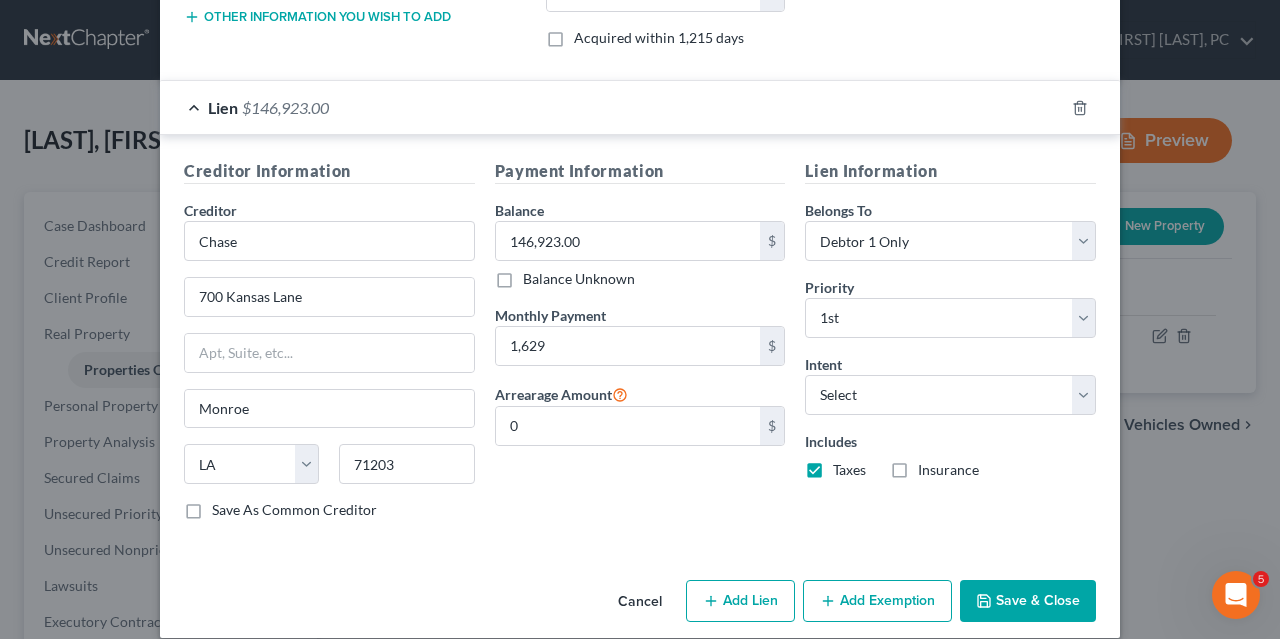 click on "Insurance" at bounding box center [932, 466] 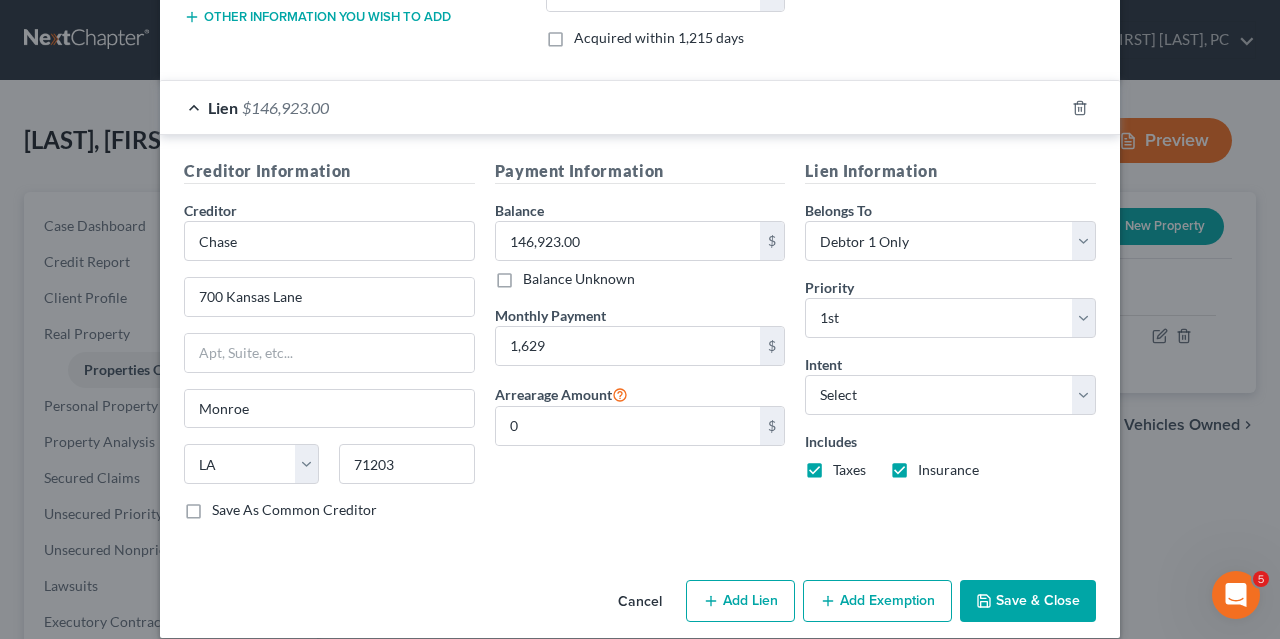 scroll, scrollTop: 490, scrollLeft: 0, axis: vertical 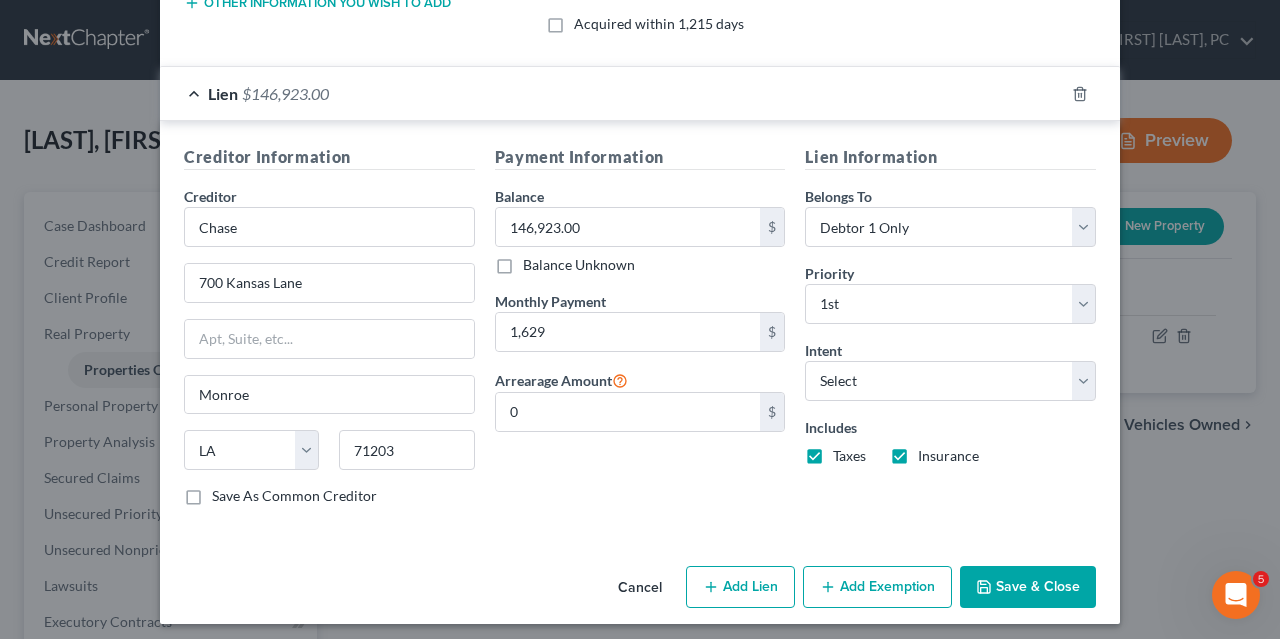 click on "Add Exemption" at bounding box center [877, 587] 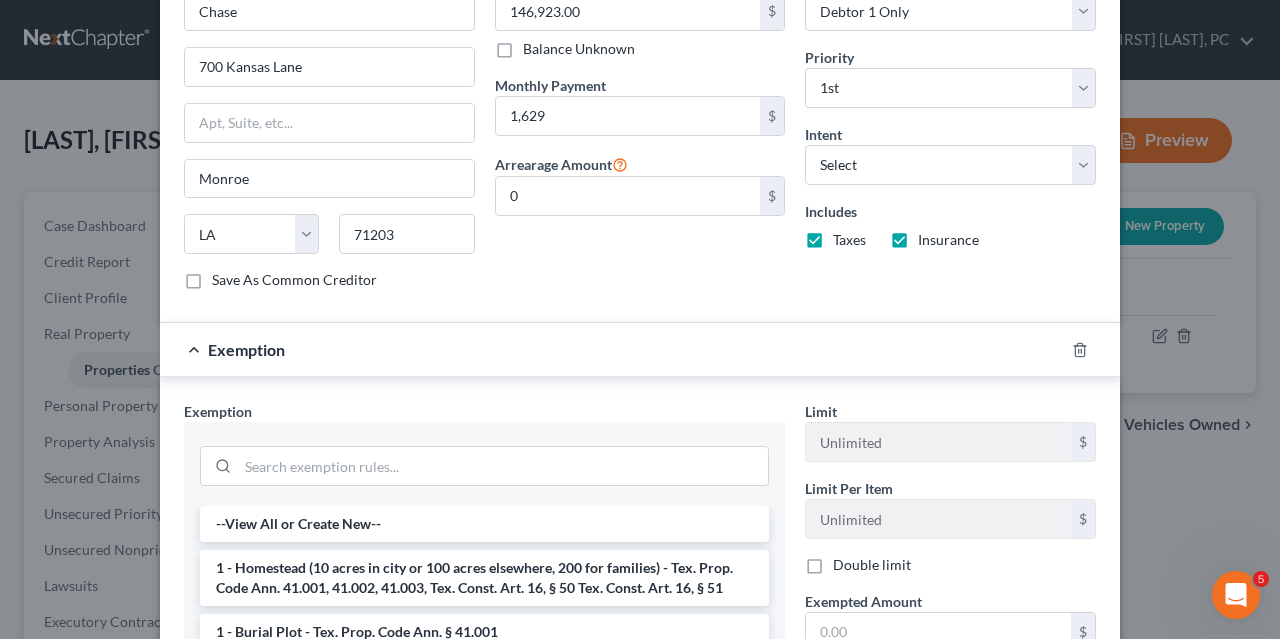 scroll, scrollTop: 717, scrollLeft: 0, axis: vertical 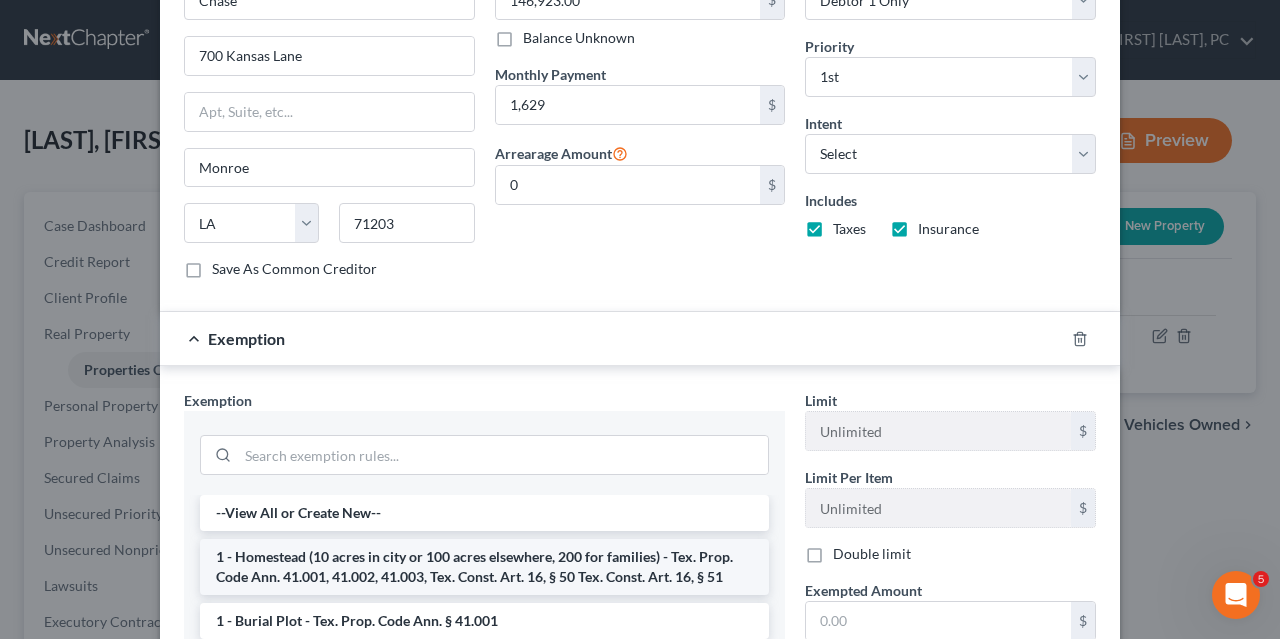 click on "1 - Homestead (10 acres in city or 100 acres elsewhere, 200 for families) - Tex. Prop. Code Ann. 41.001, 41.002, 41.003, Tex. Const. Art. 16, § 50  Tex. Const. Art. 16, § 51" at bounding box center [484, 567] 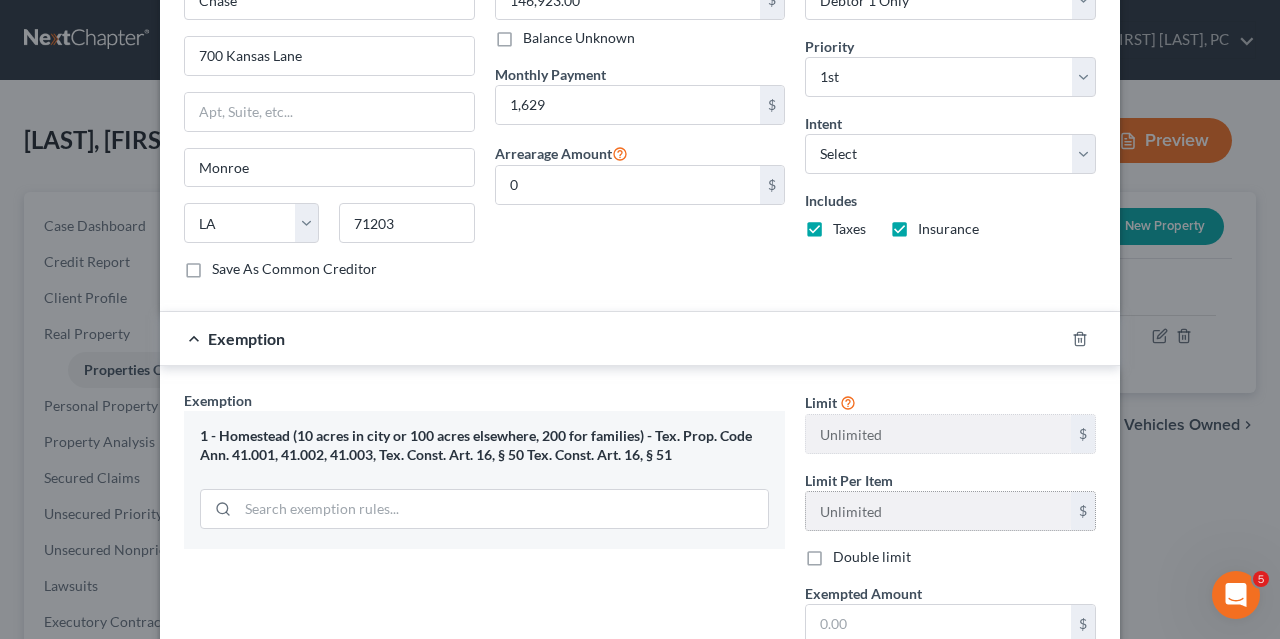scroll, scrollTop: 845, scrollLeft: 0, axis: vertical 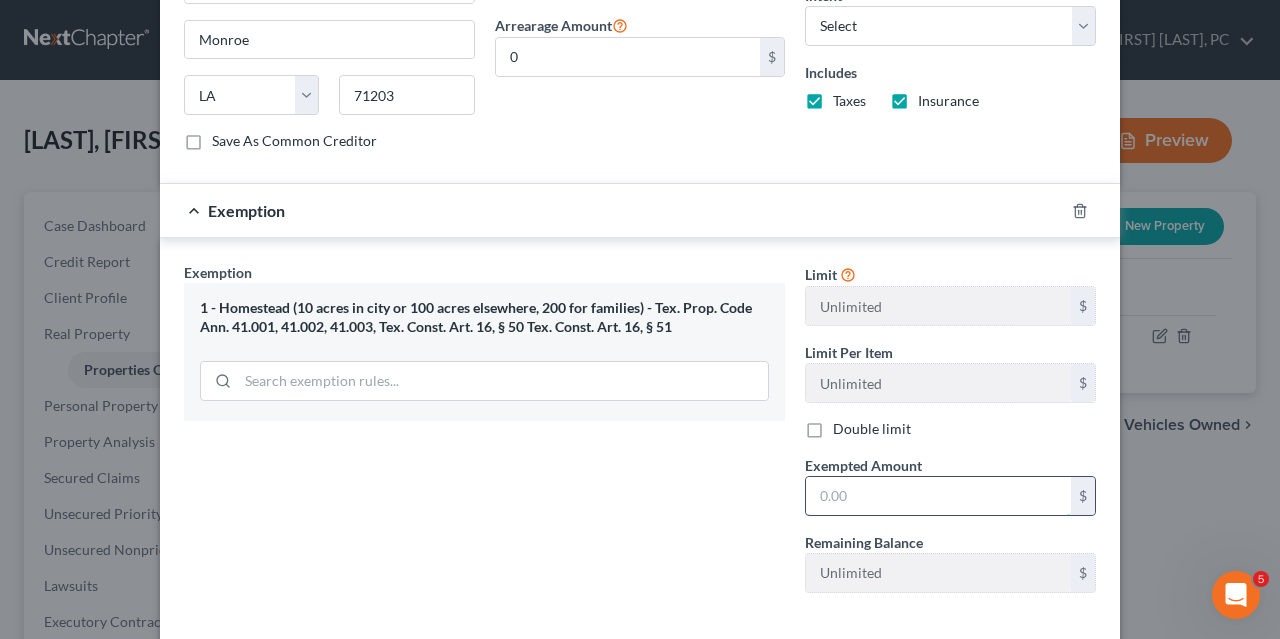 click at bounding box center (938, 496) 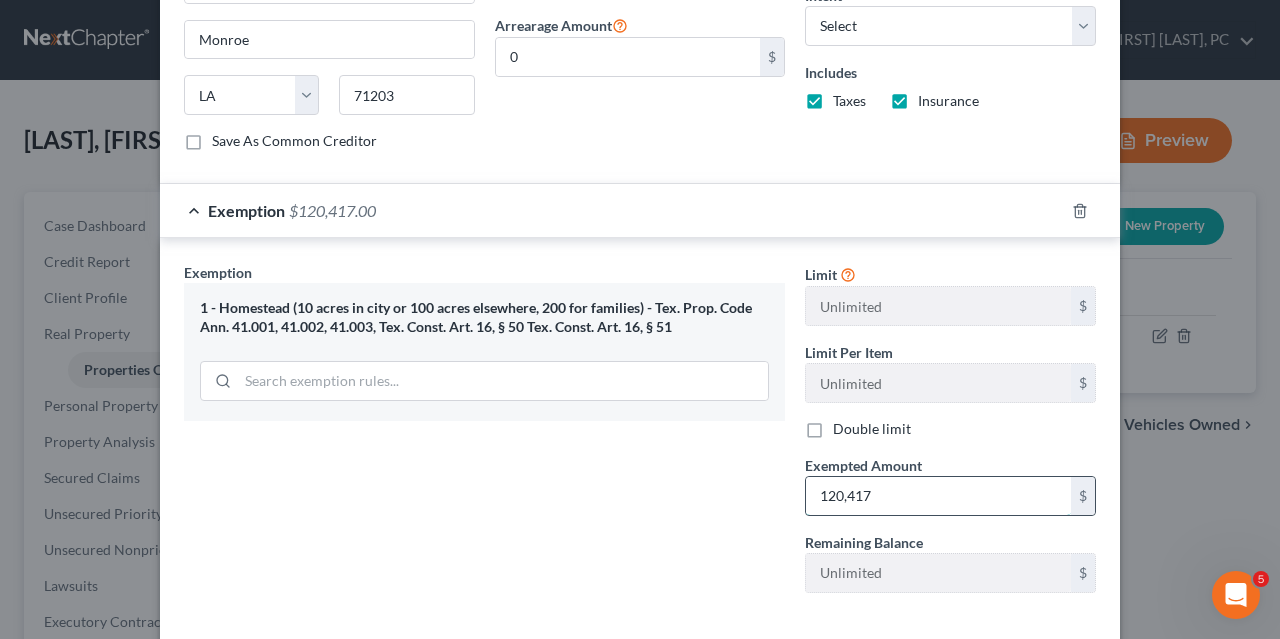 scroll, scrollTop: 930, scrollLeft: 0, axis: vertical 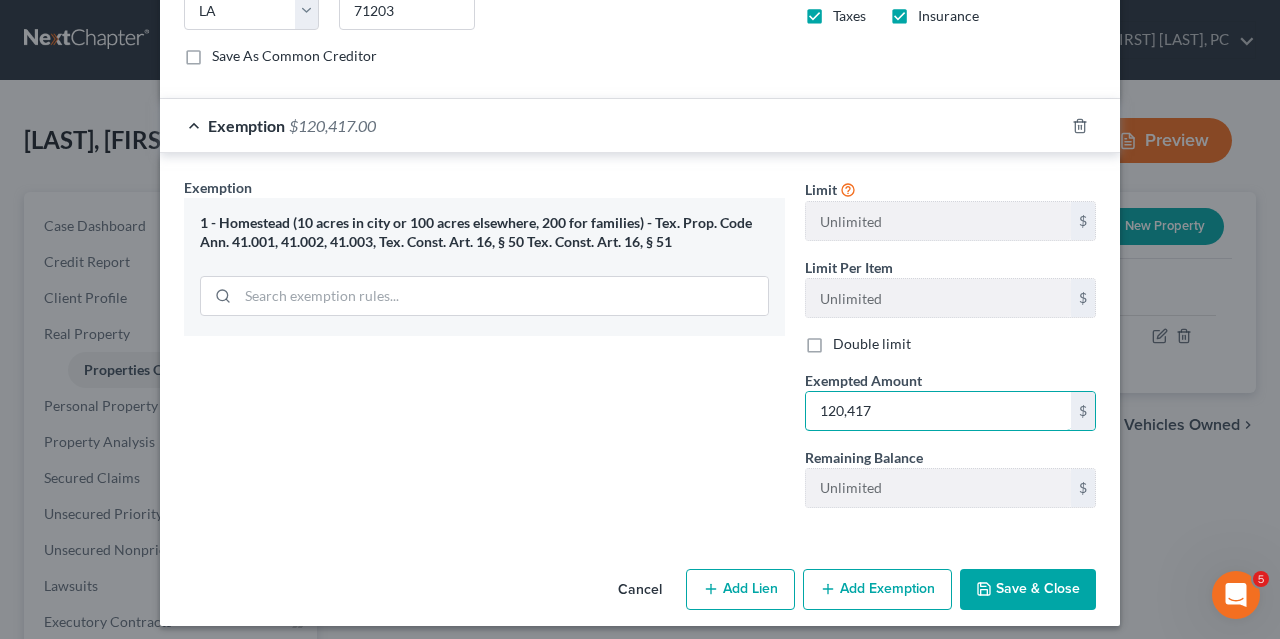 type on "120,417" 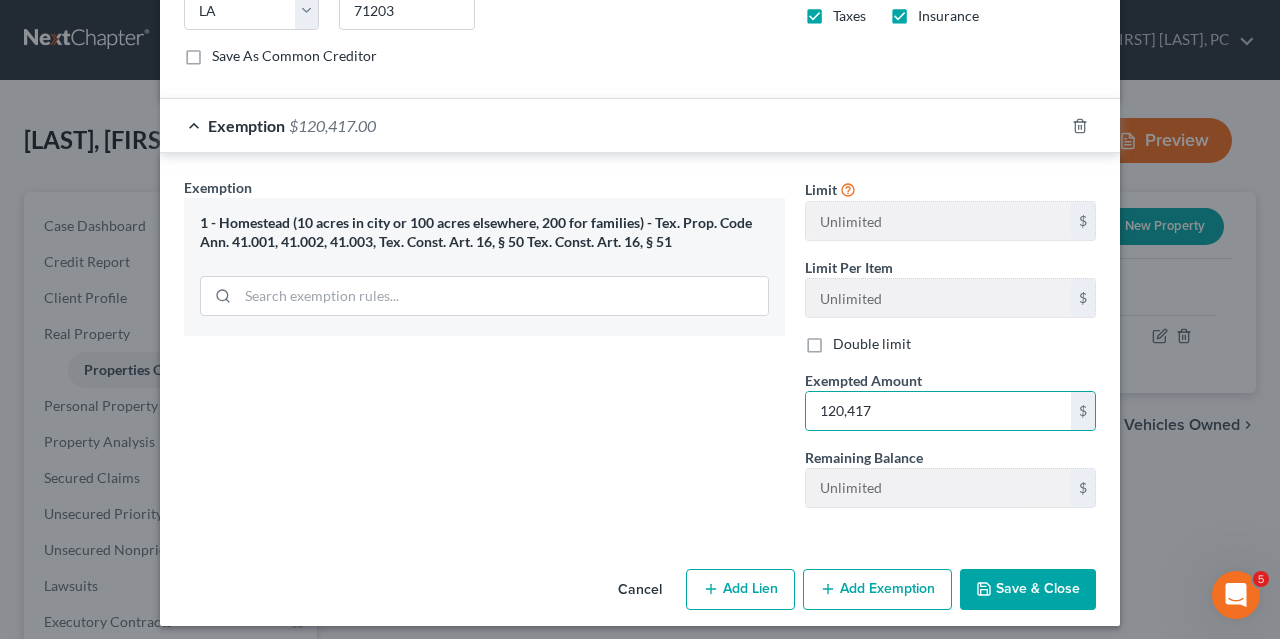 click on "Save & Close" at bounding box center (1028, 590) 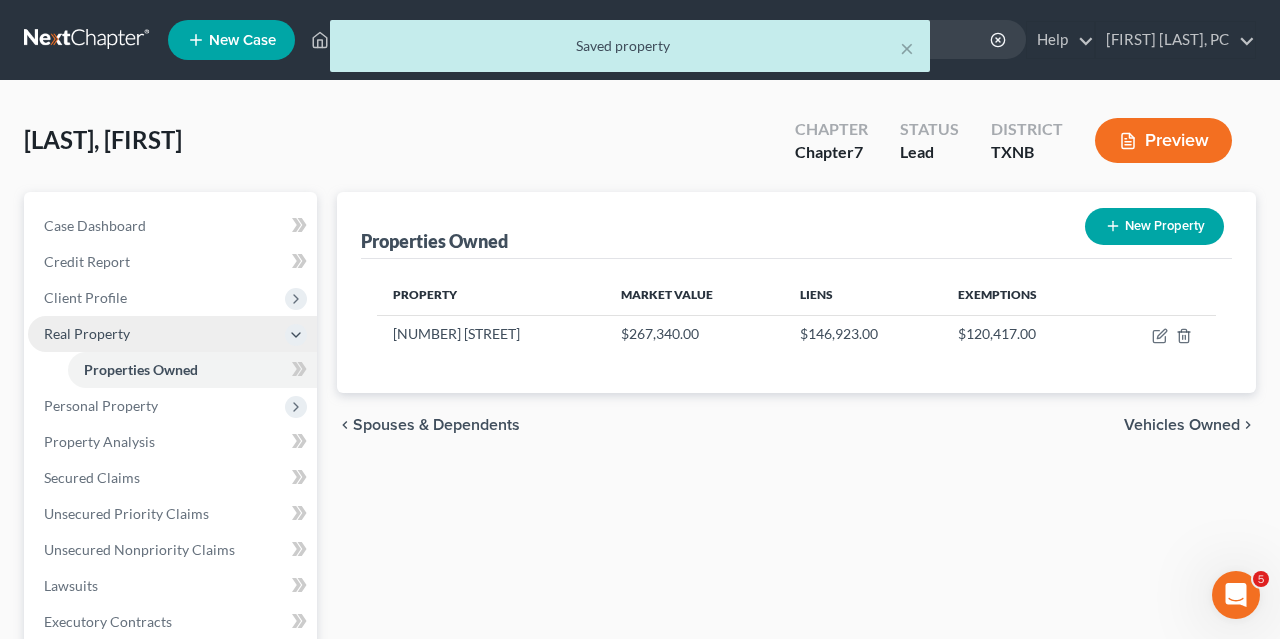 click 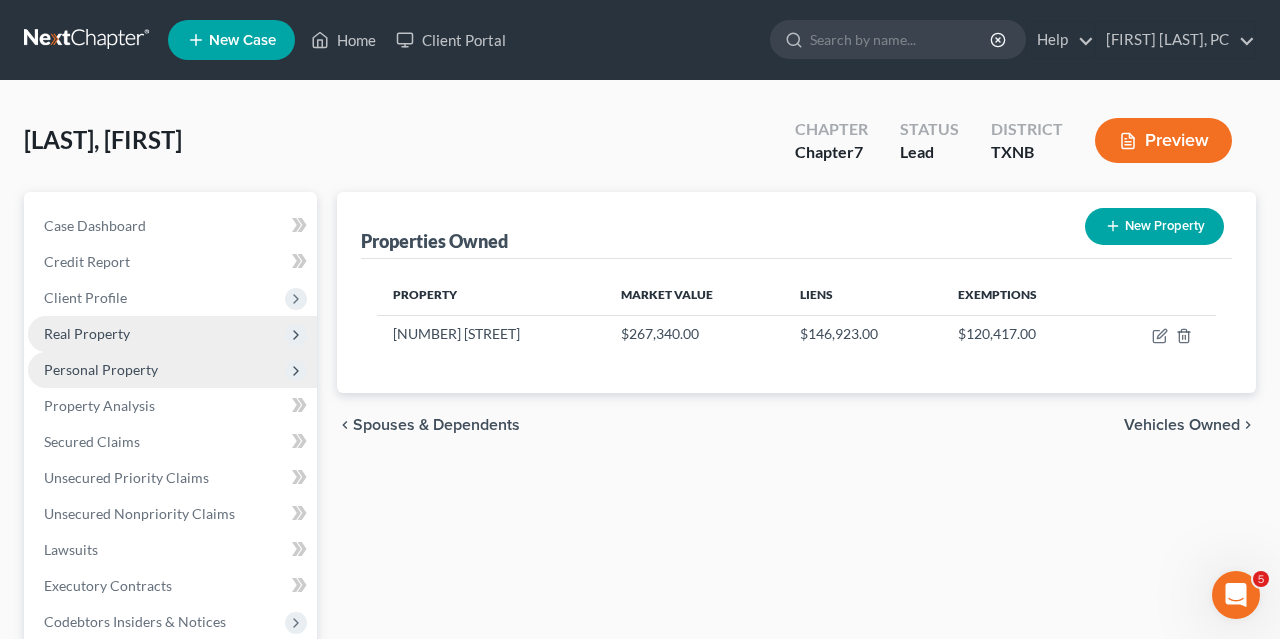 click on "Personal Property" at bounding box center [101, 369] 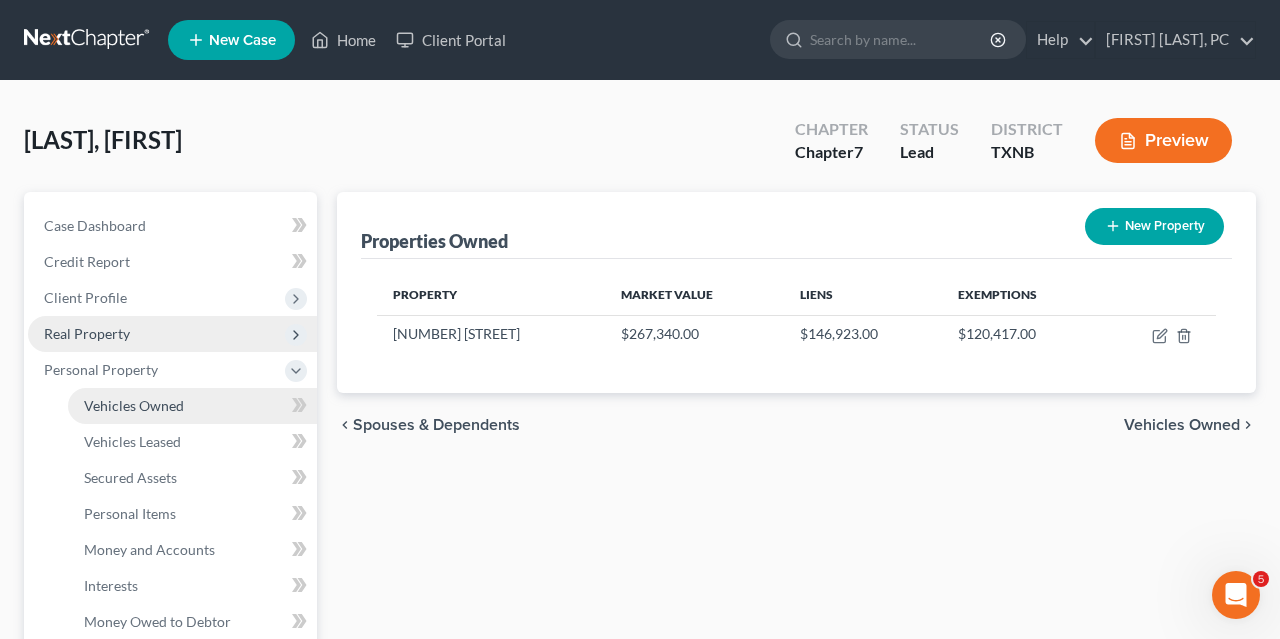 click on "Vehicles Owned" at bounding box center [134, 405] 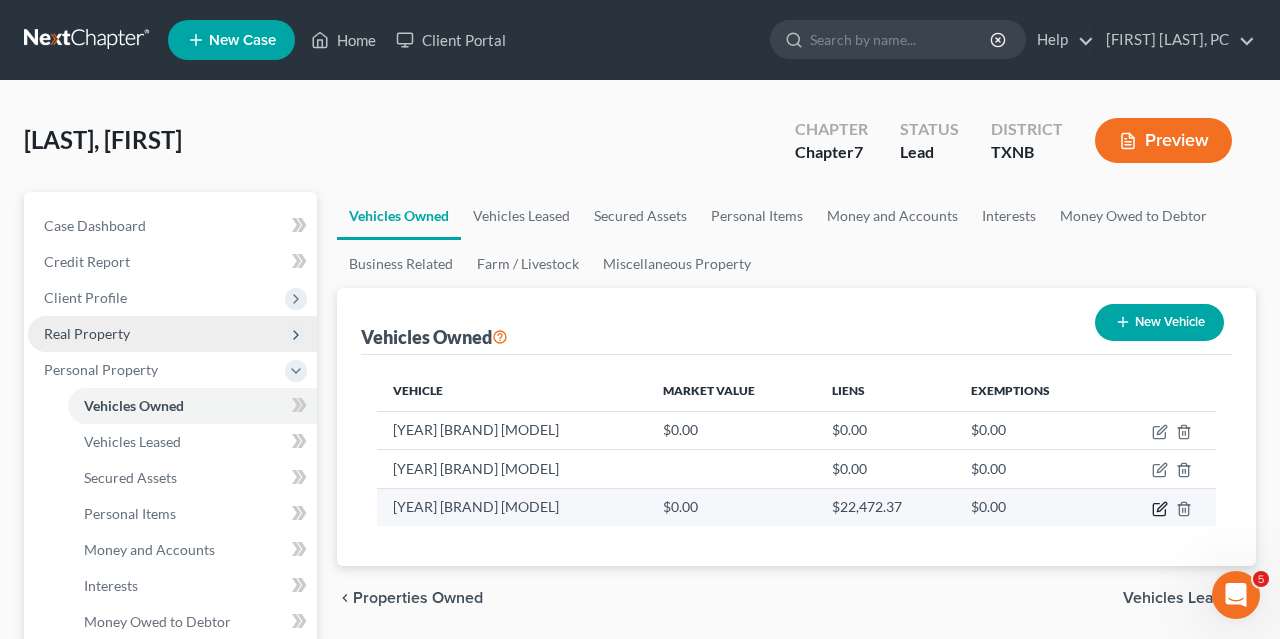 click 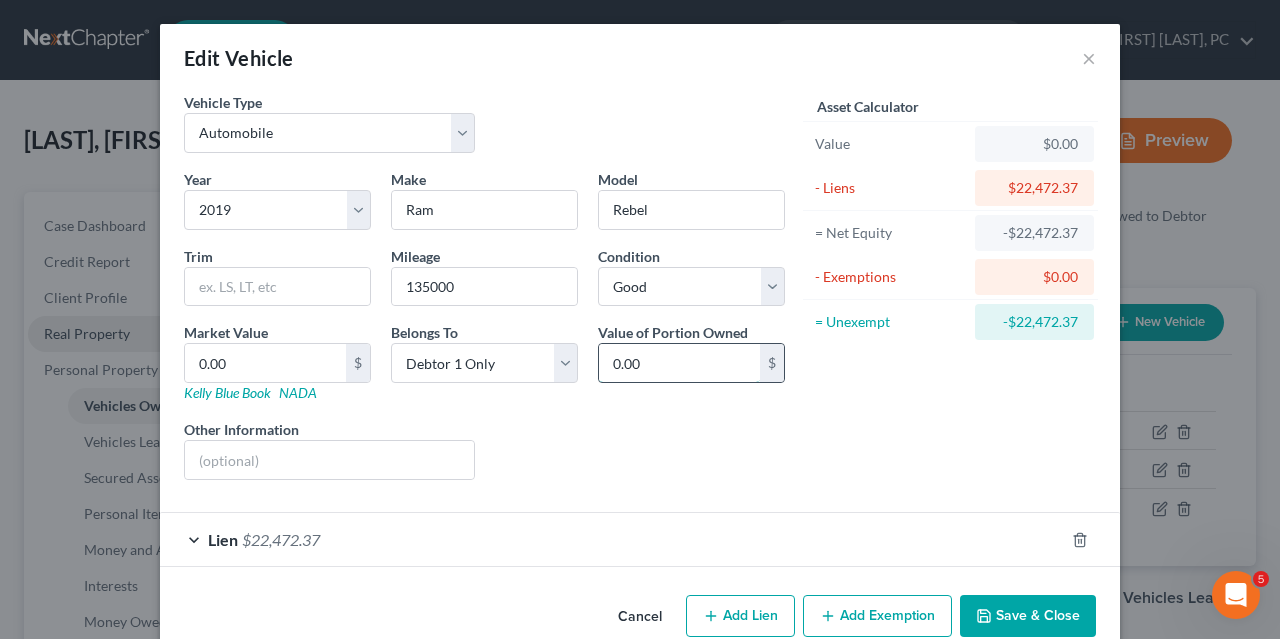 click on "0.00" at bounding box center [679, 363] 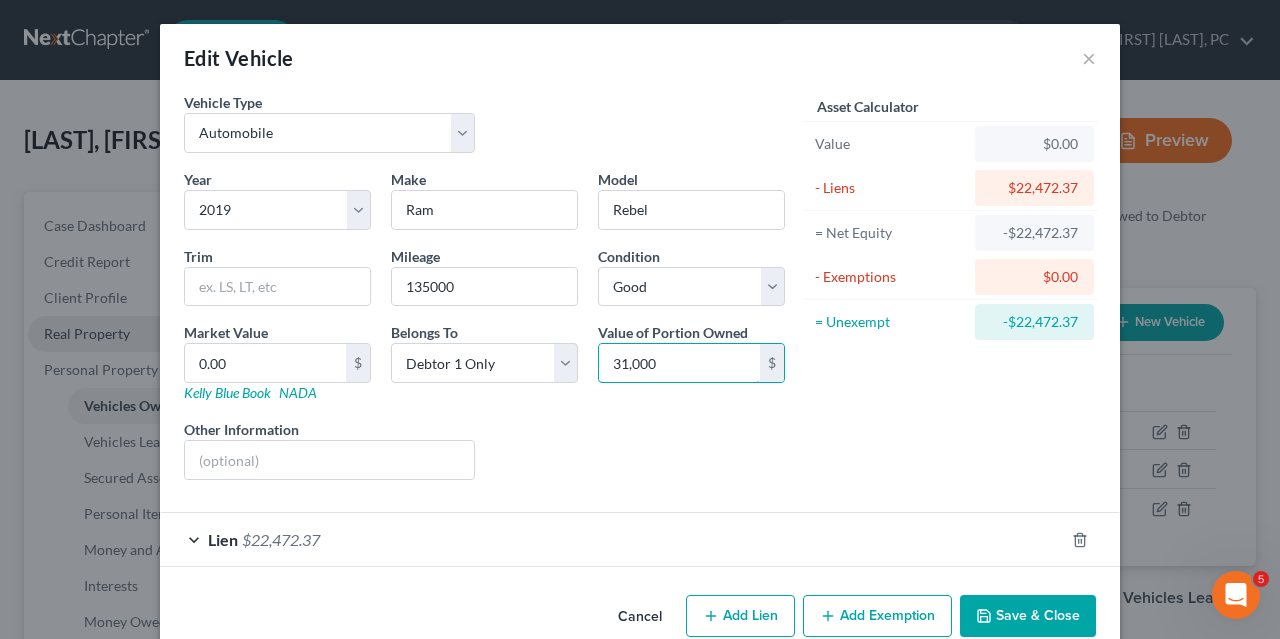 scroll, scrollTop: 33, scrollLeft: 0, axis: vertical 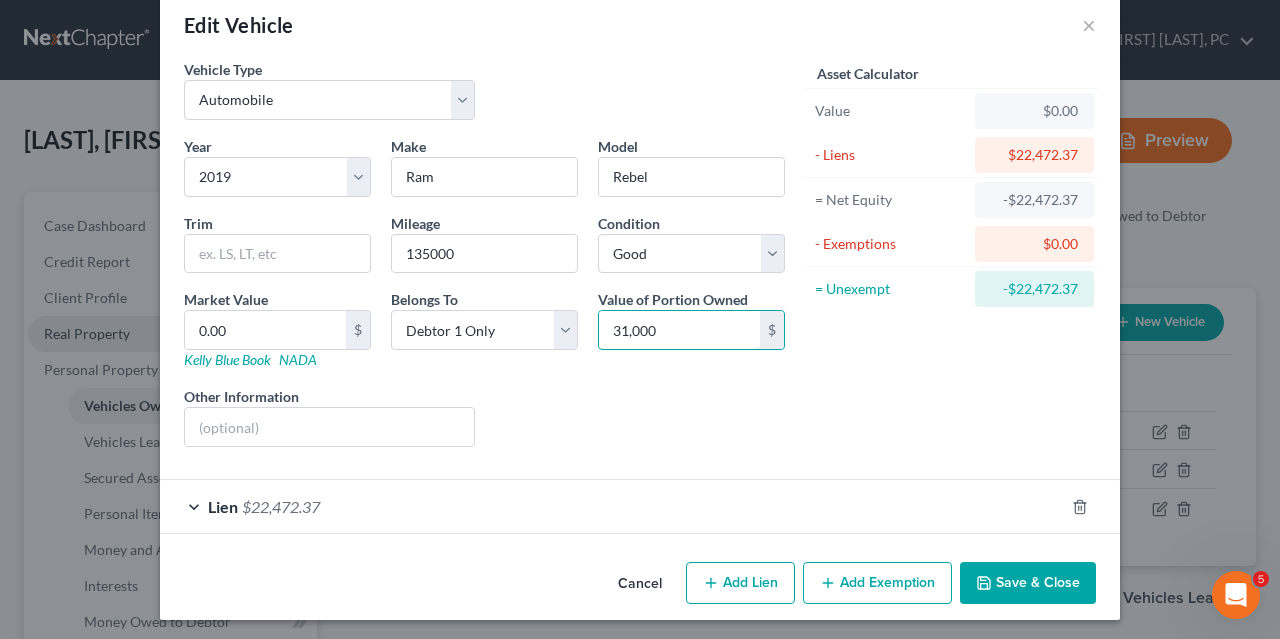 type on "31,000" 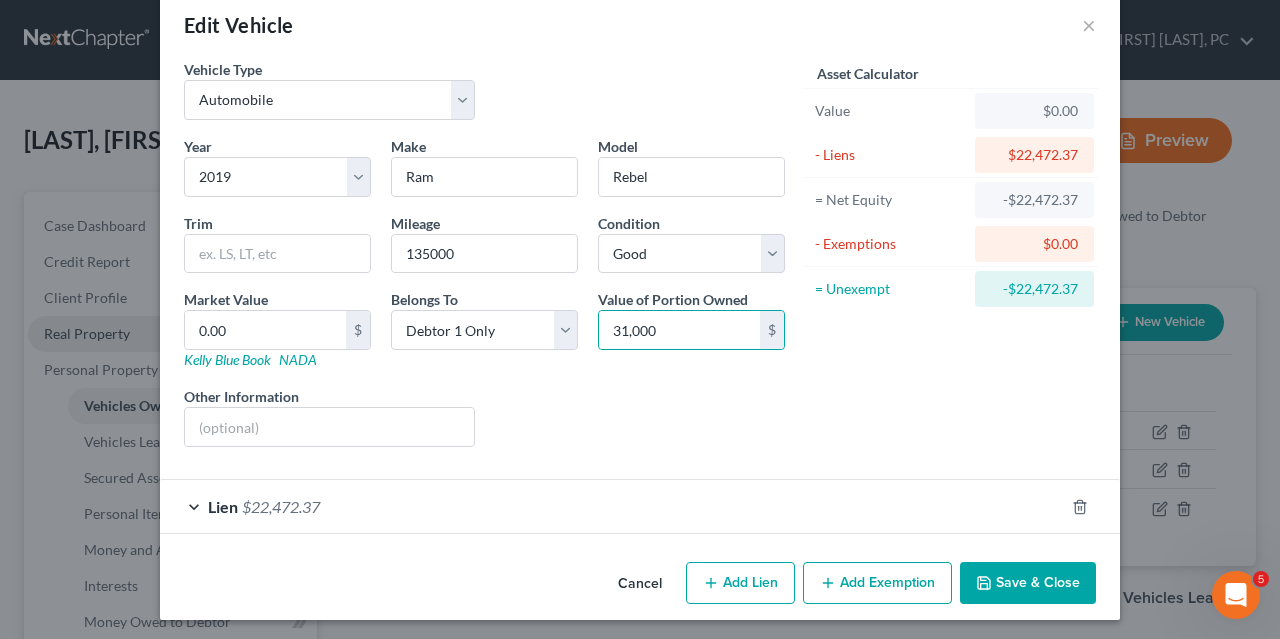 click on "Lien $22,472.37" at bounding box center (612, 506) 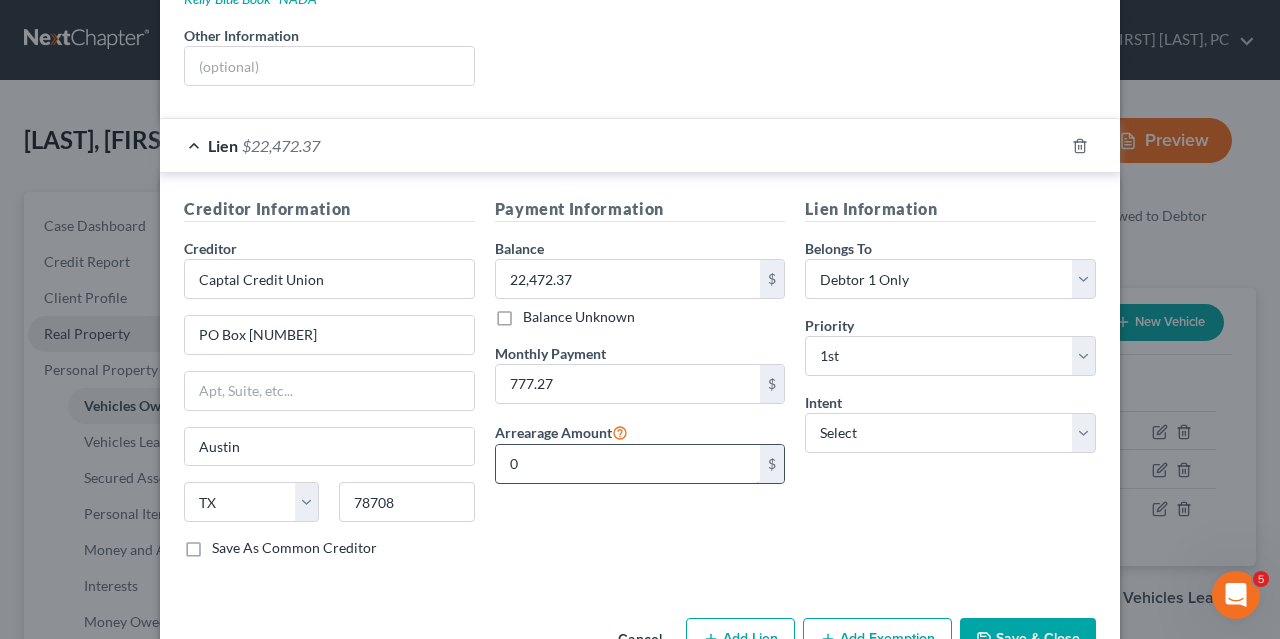 scroll, scrollTop: 446, scrollLeft: 0, axis: vertical 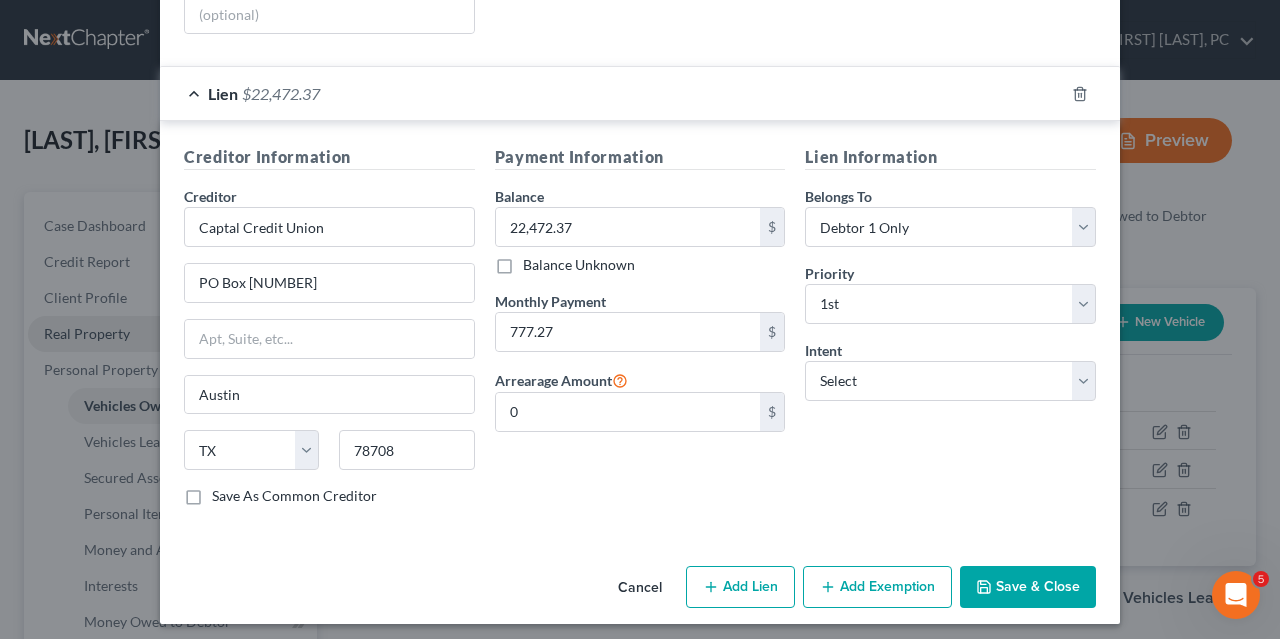 click on "Add Exemption" at bounding box center (877, 587) 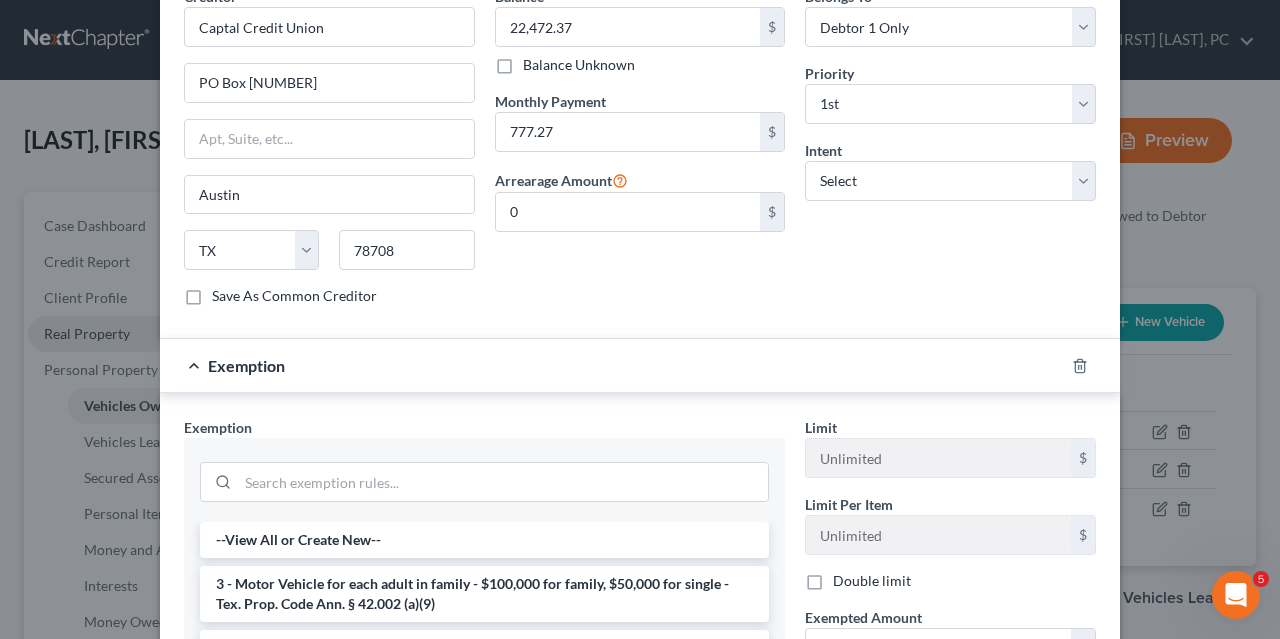 scroll, scrollTop: 715, scrollLeft: 0, axis: vertical 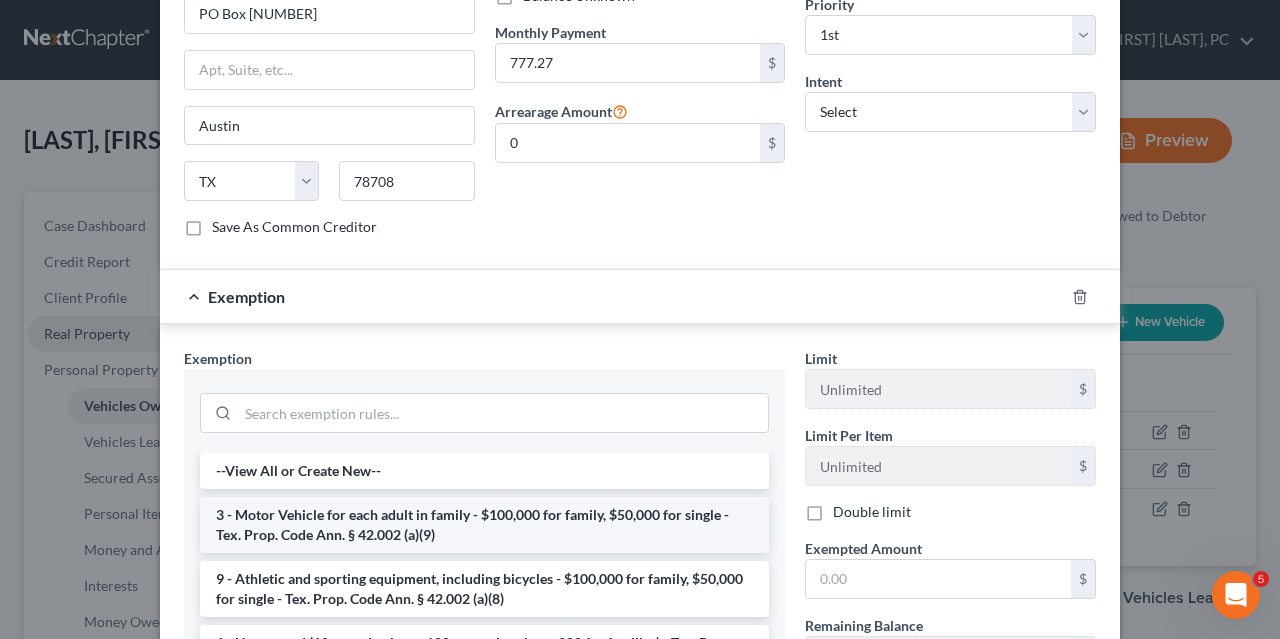 click on "3 - Motor Vehicle for each adult in family - $100,000 for family, $50,000 for single - Tex. Prop. Code Ann. § 42.002 (a)(9)" at bounding box center (484, 525) 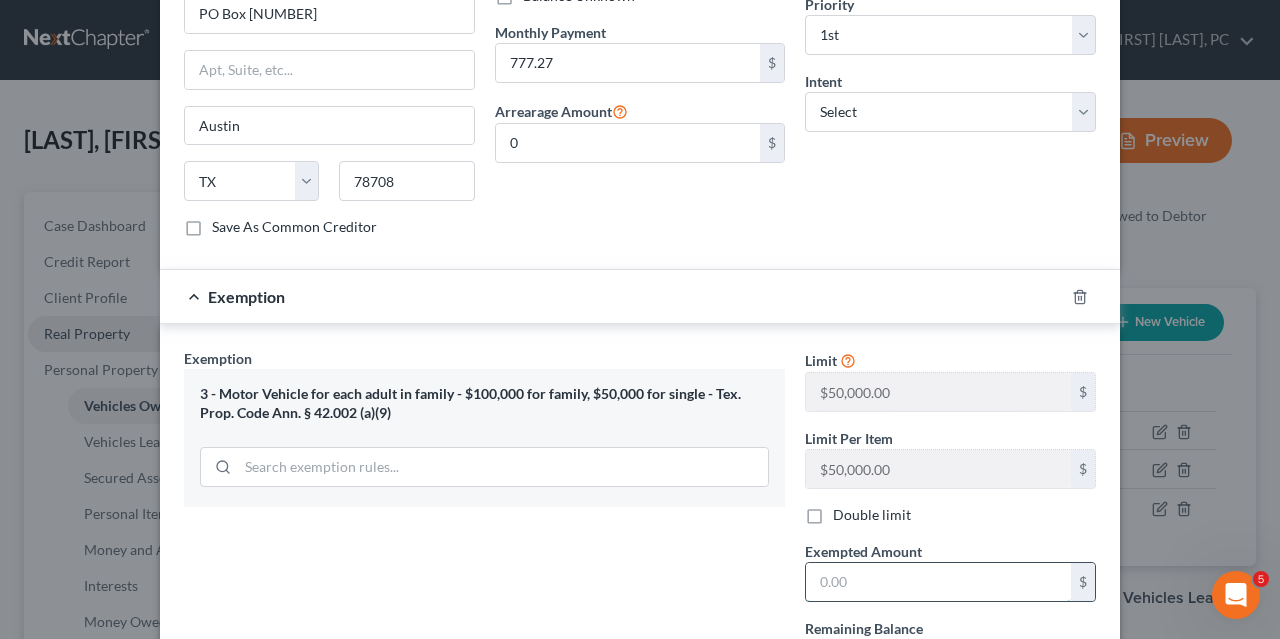 click at bounding box center [938, 582] 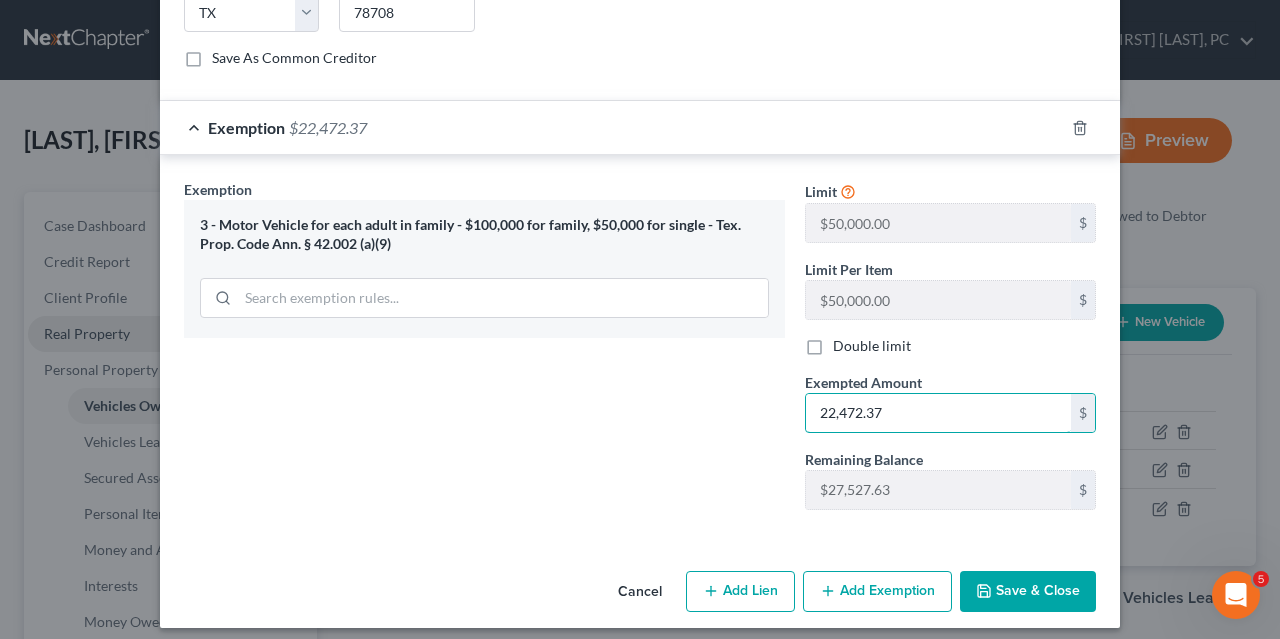 scroll, scrollTop: 886, scrollLeft: 0, axis: vertical 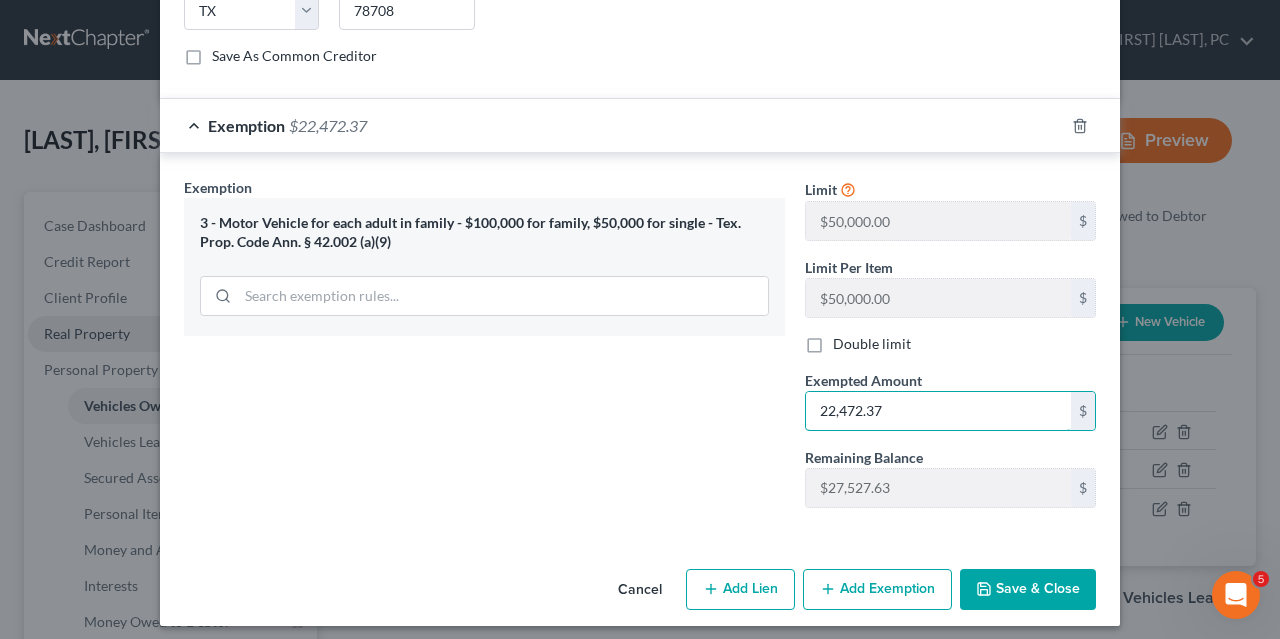 type on "22,472.37" 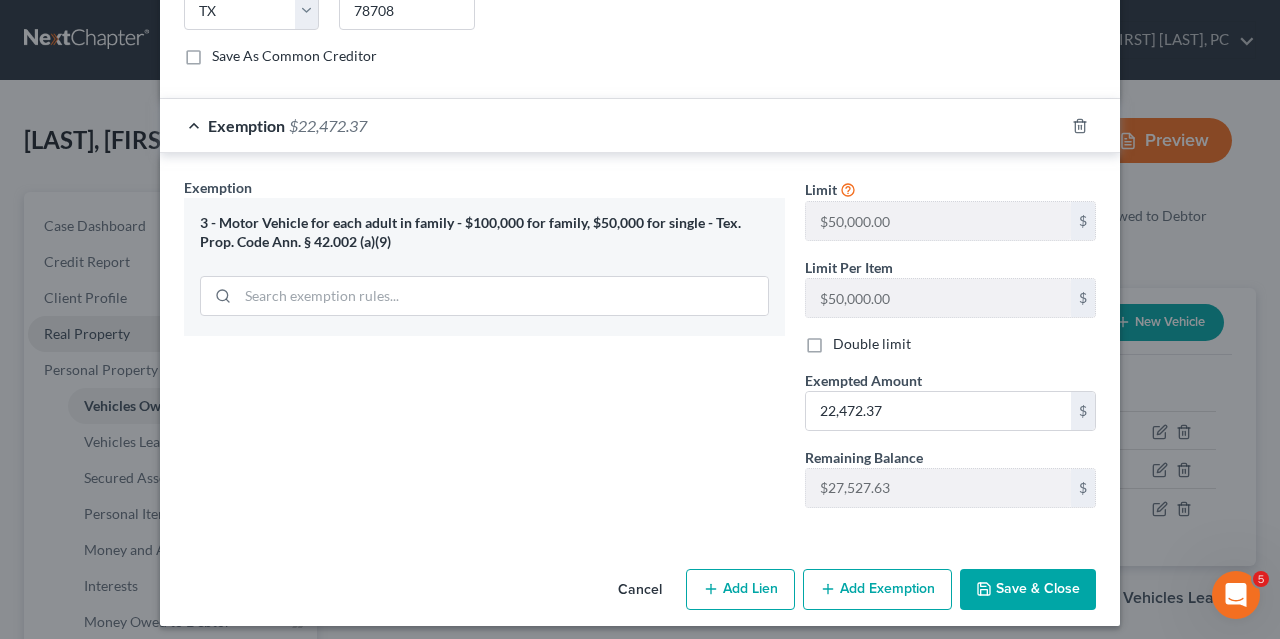 click on "Save & Close" at bounding box center (1028, 590) 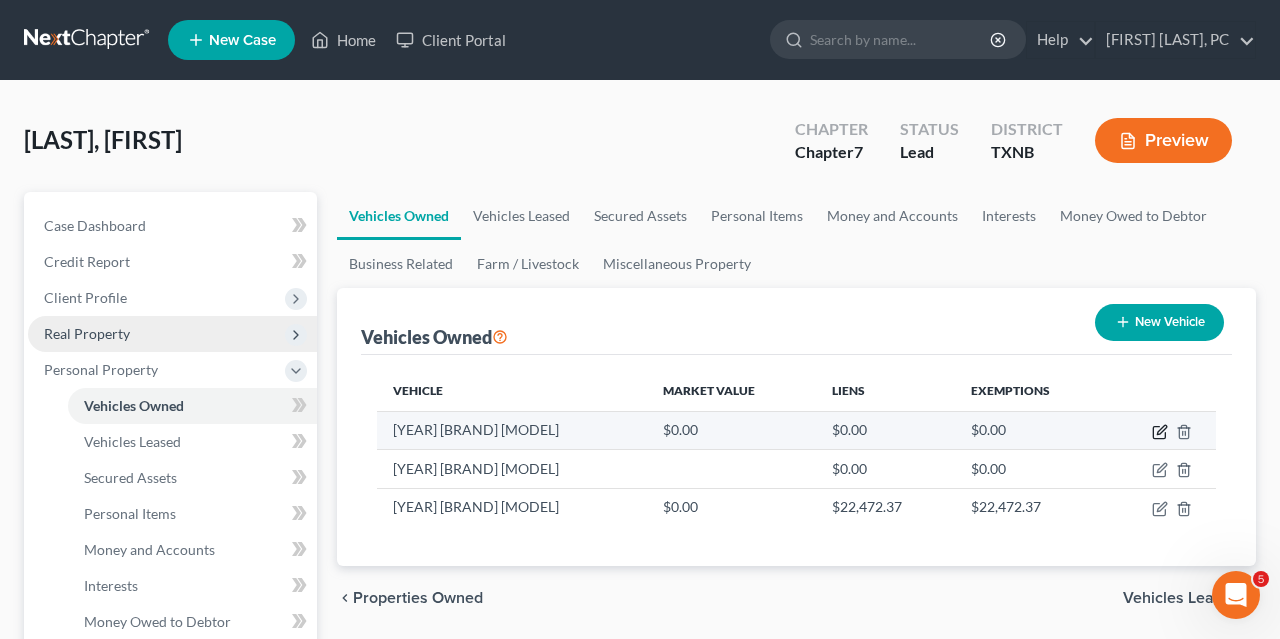 click 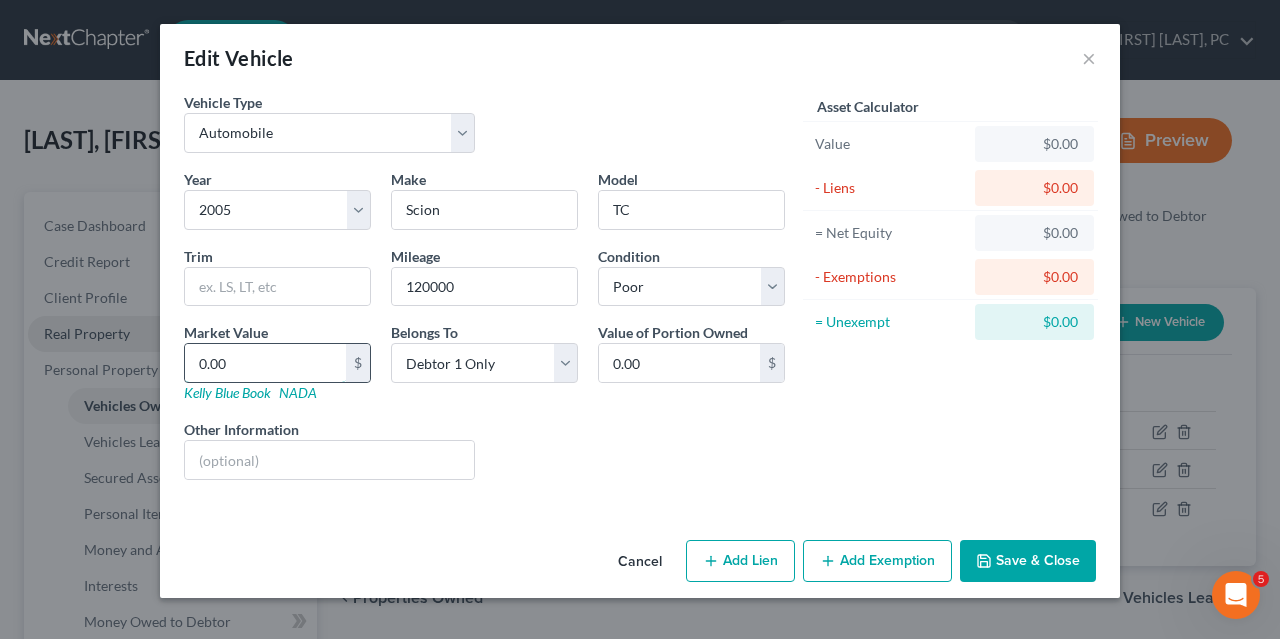 click on "0.00" at bounding box center (265, 363) 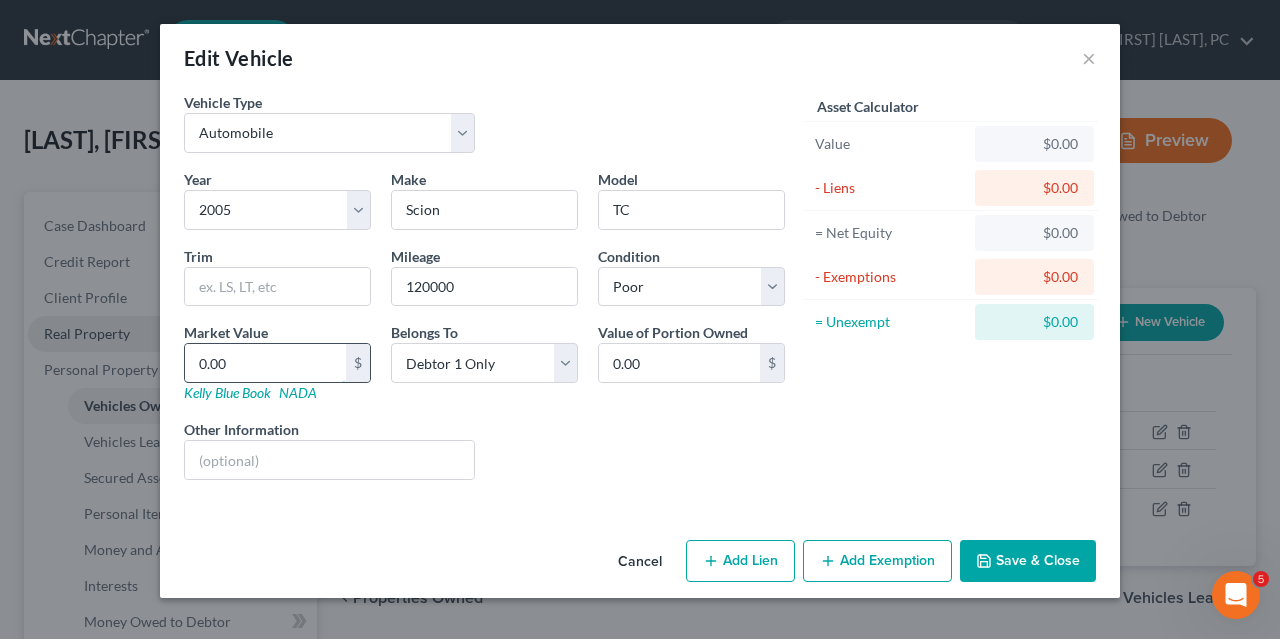 type on "2" 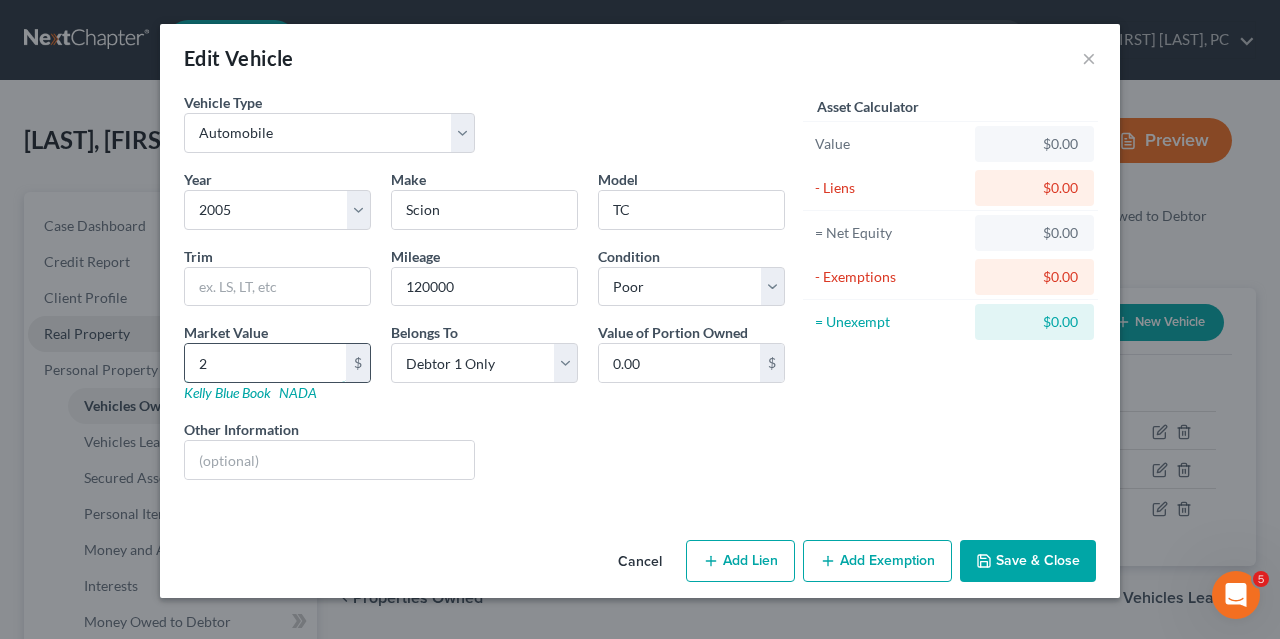 type on "2.00" 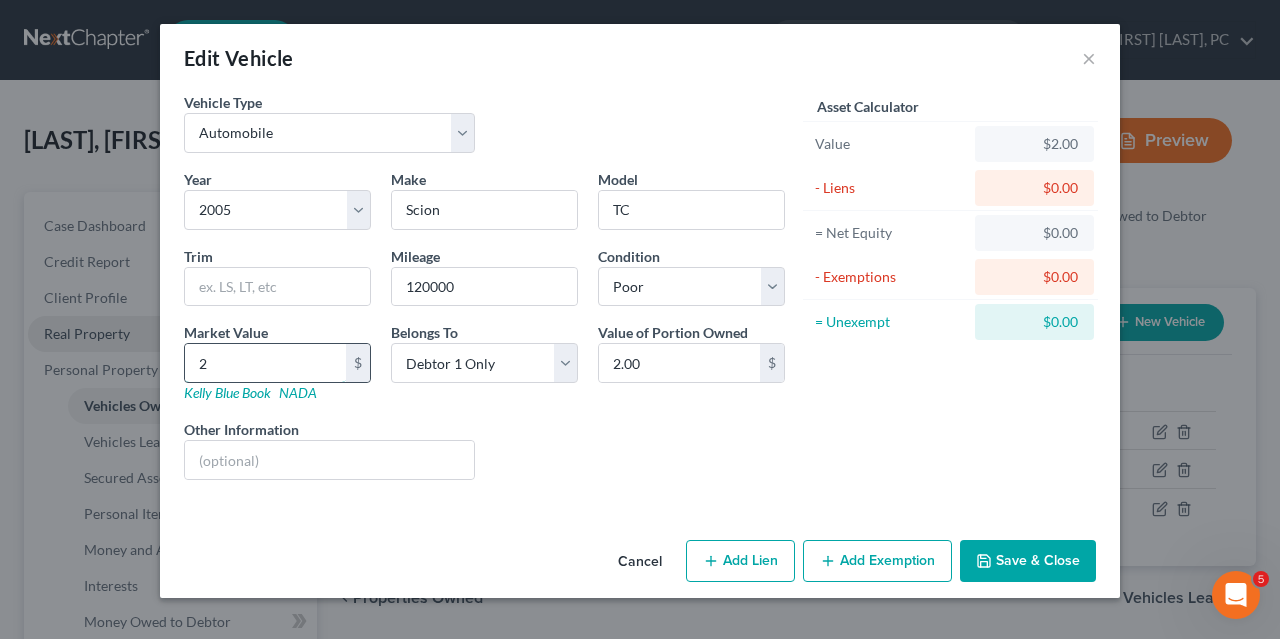 type on "27" 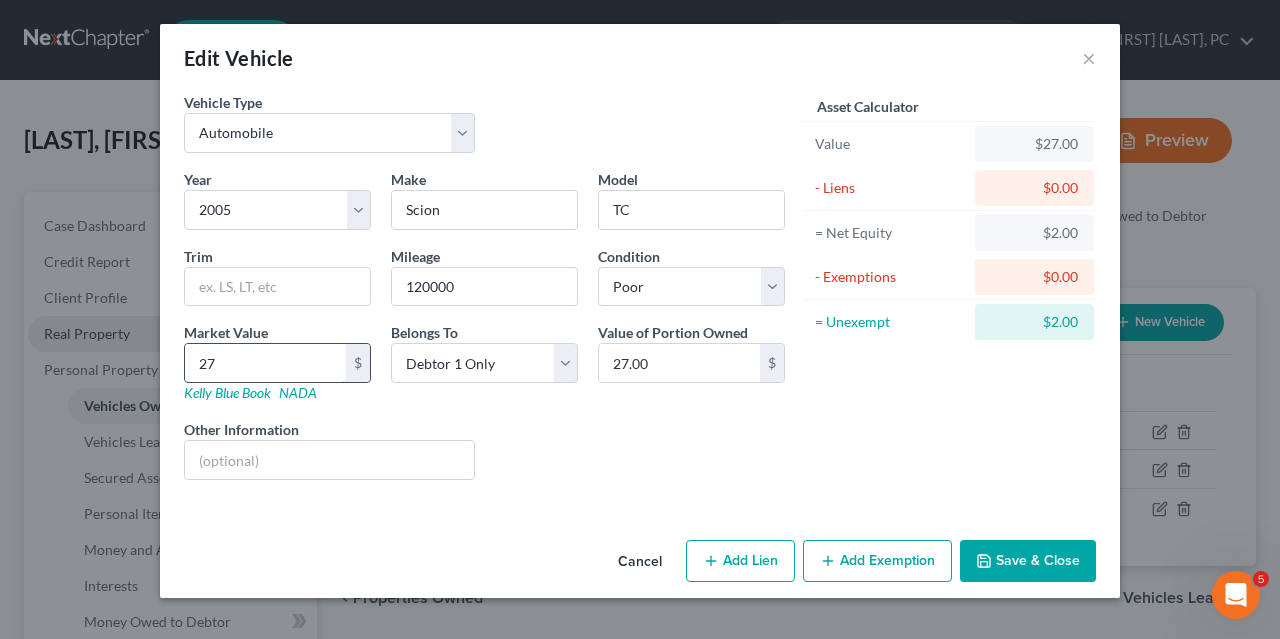 type on "276" 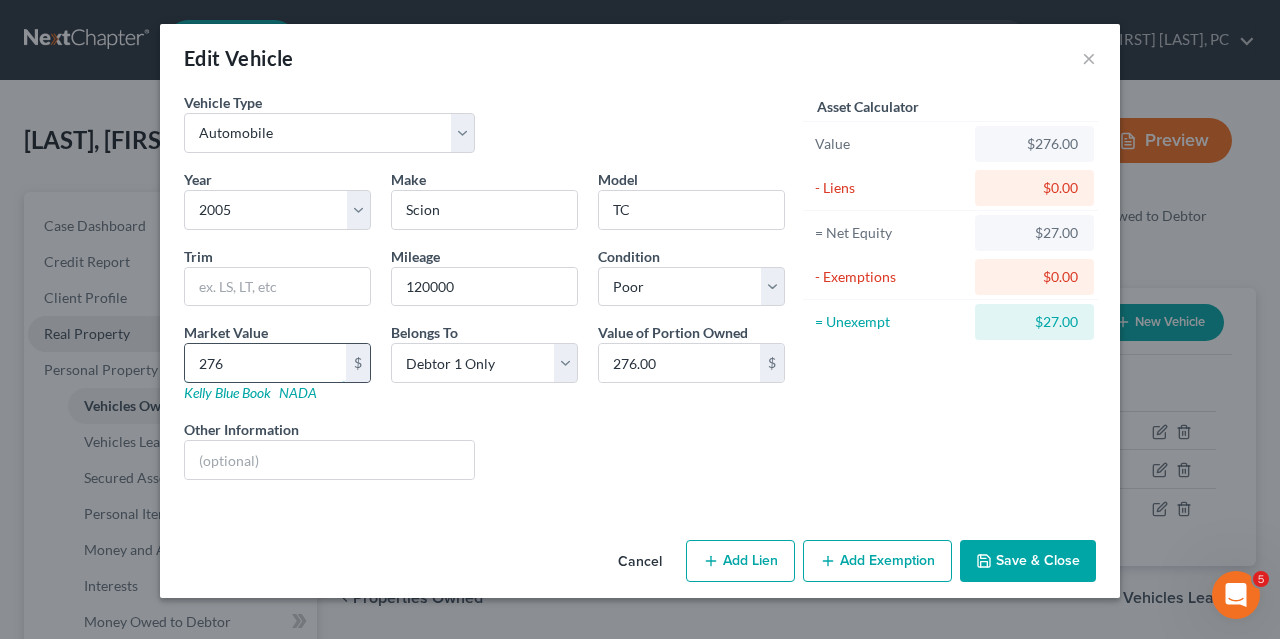 type on "2763" 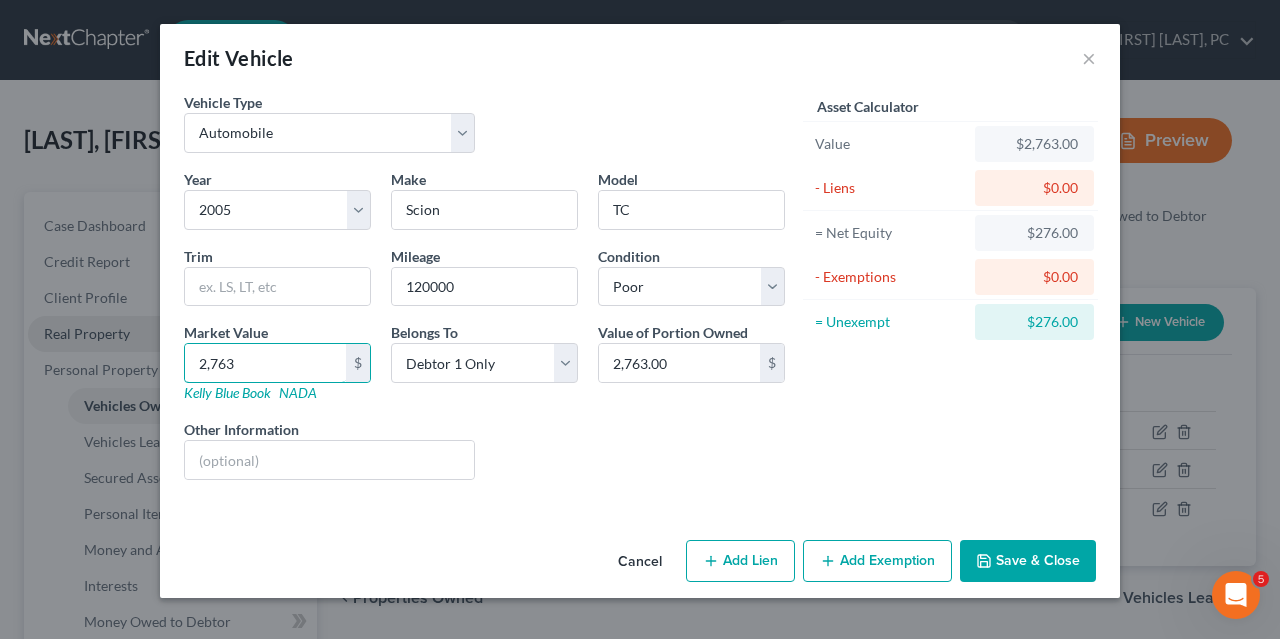 type on "2,763" 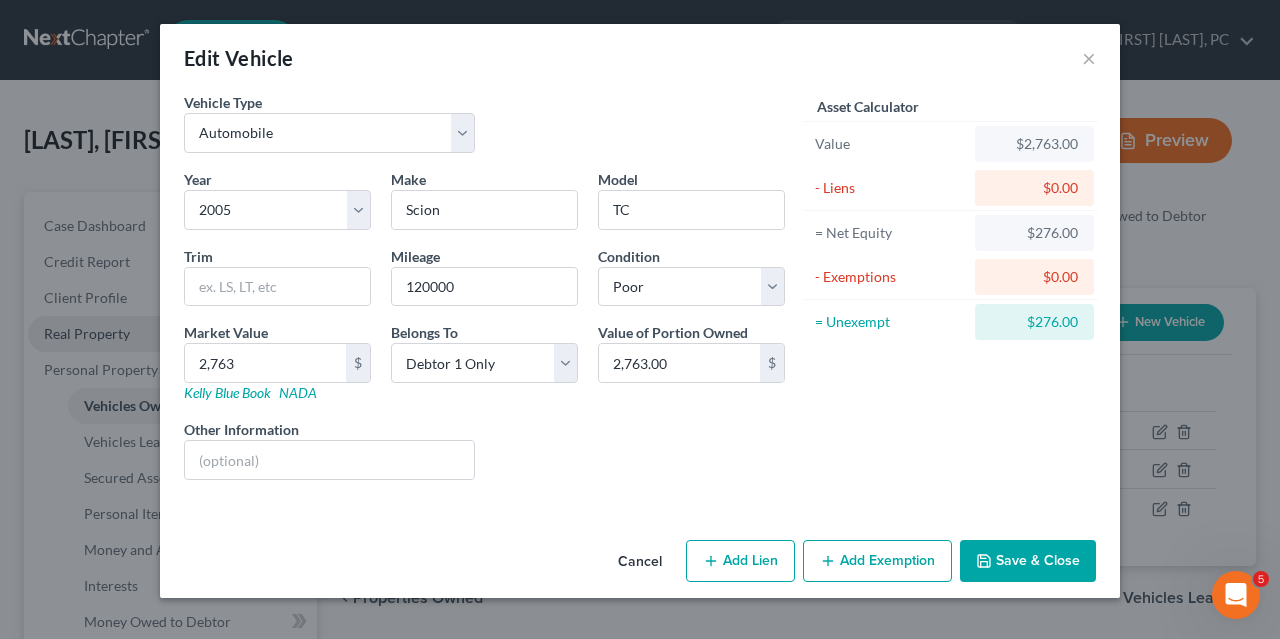 click on "Save & Close" at bounding box center [1028, 561] 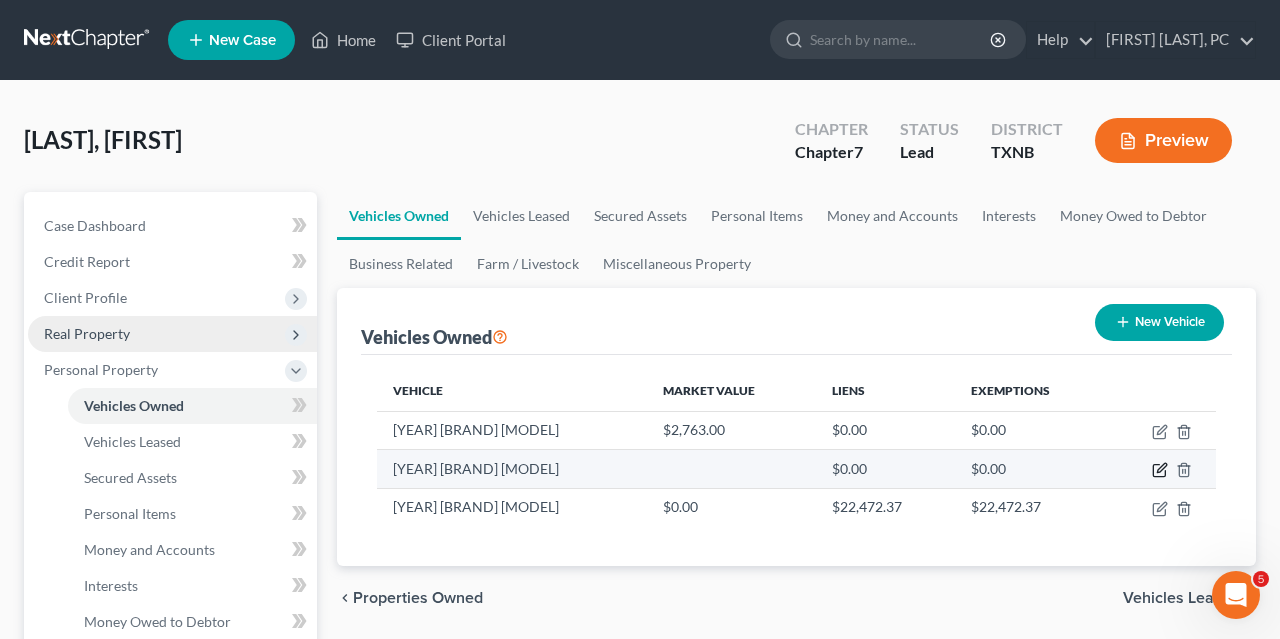 click 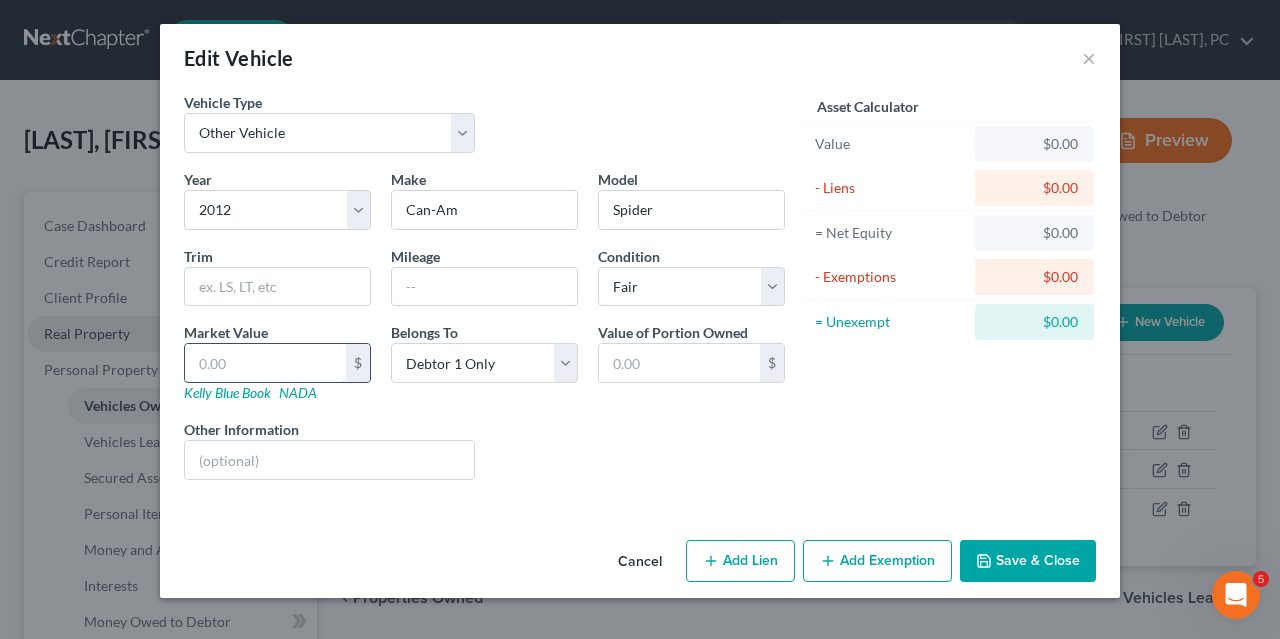 click at bounding box center (265, 363) 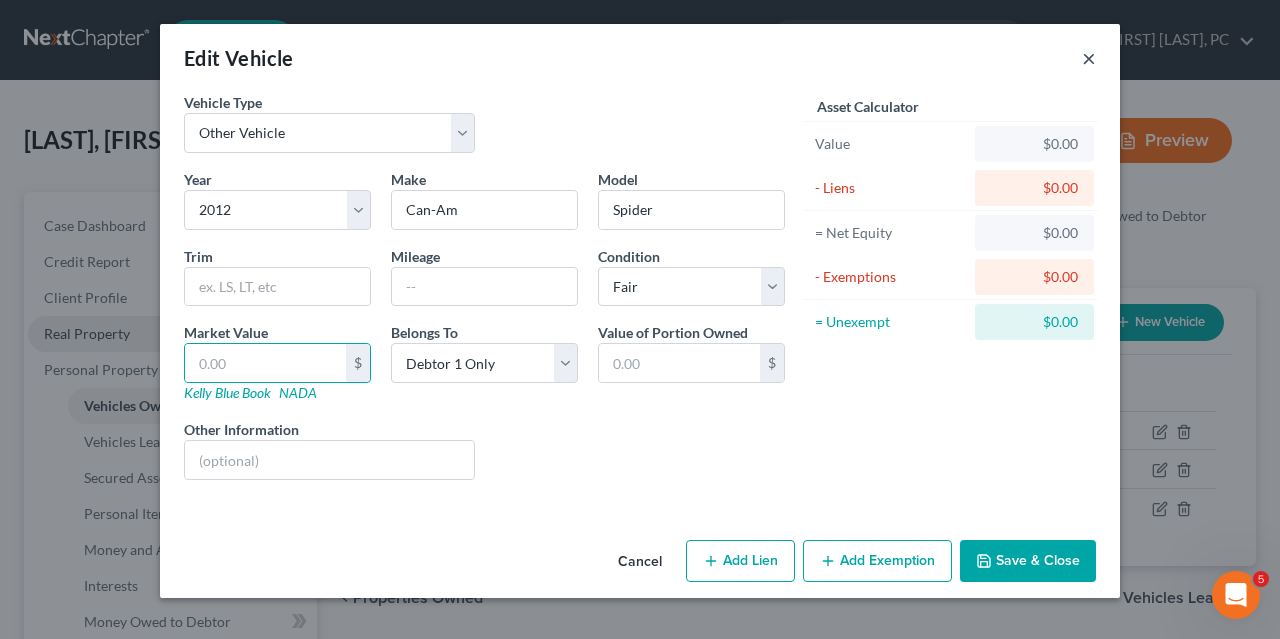 click on "×" at bounding box center (1089, 58) 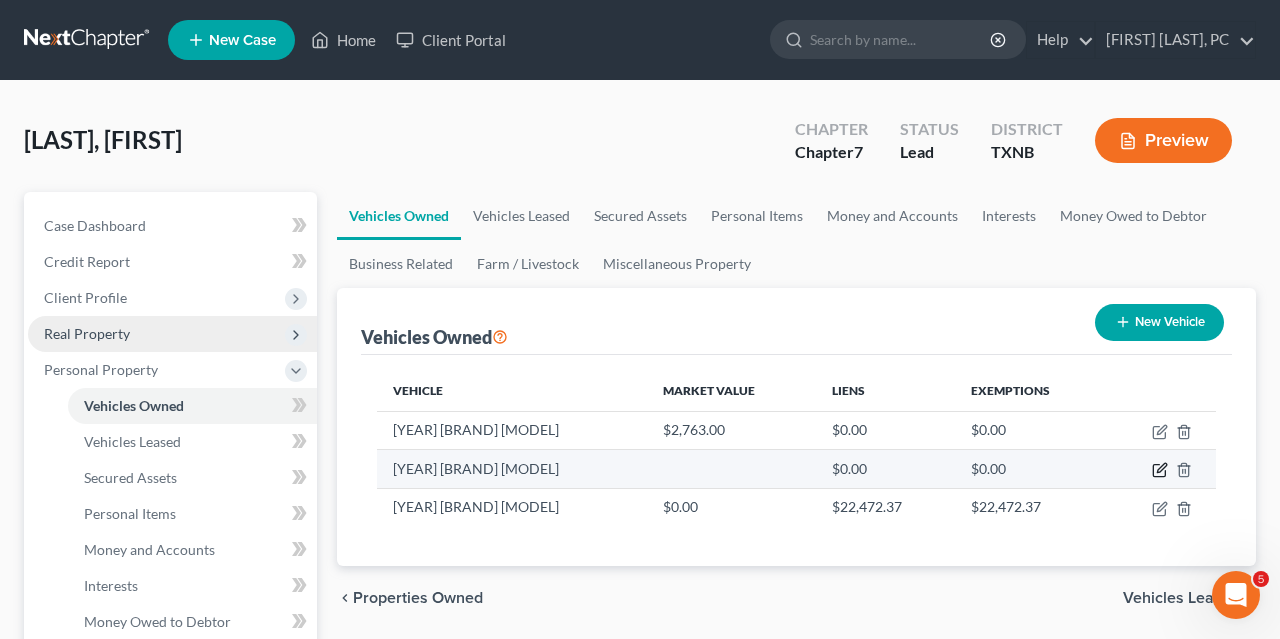 click 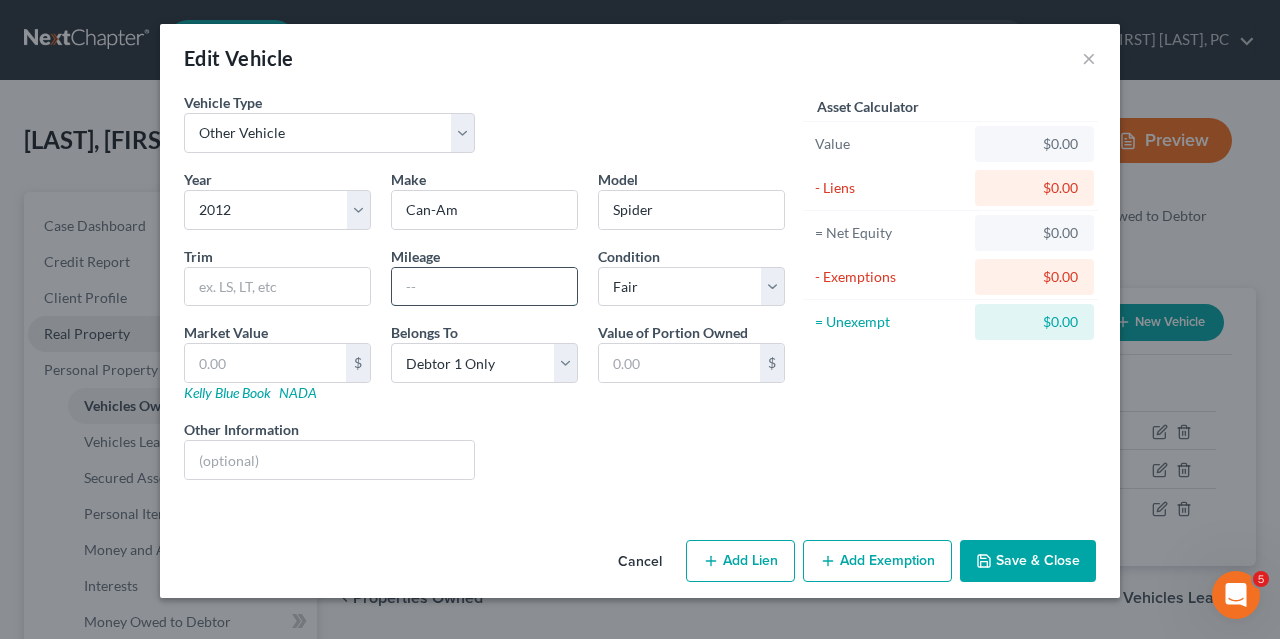 click at bounding box center (484, 287) 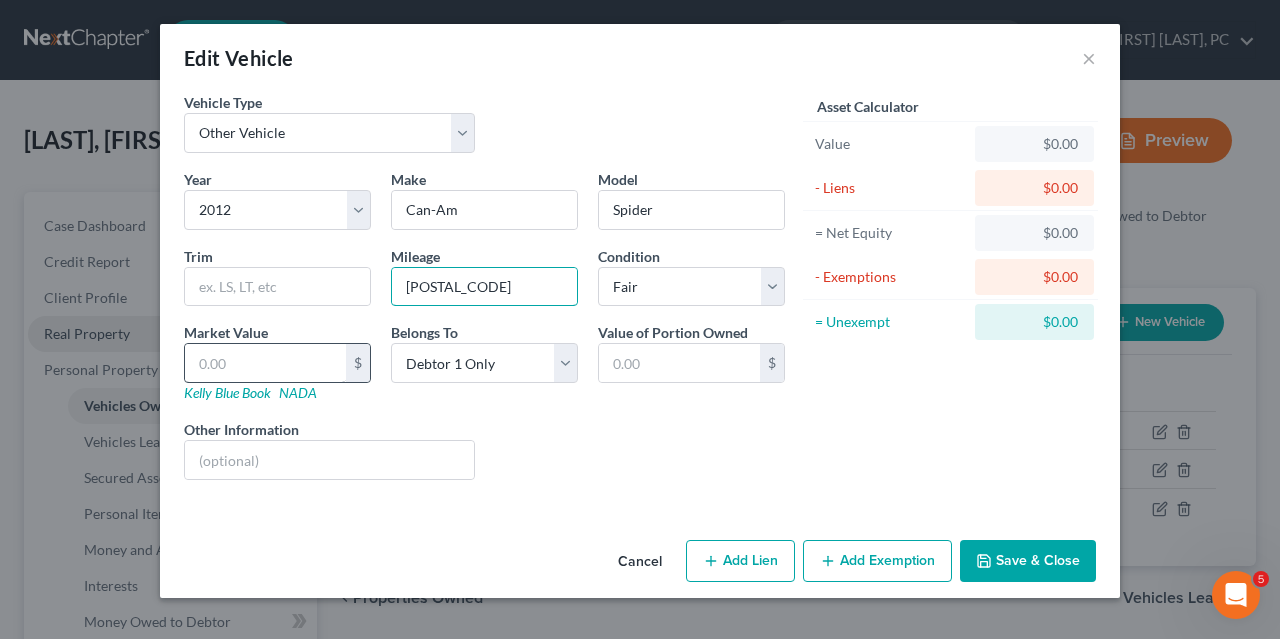 type on "[POSTAL_CODE]" 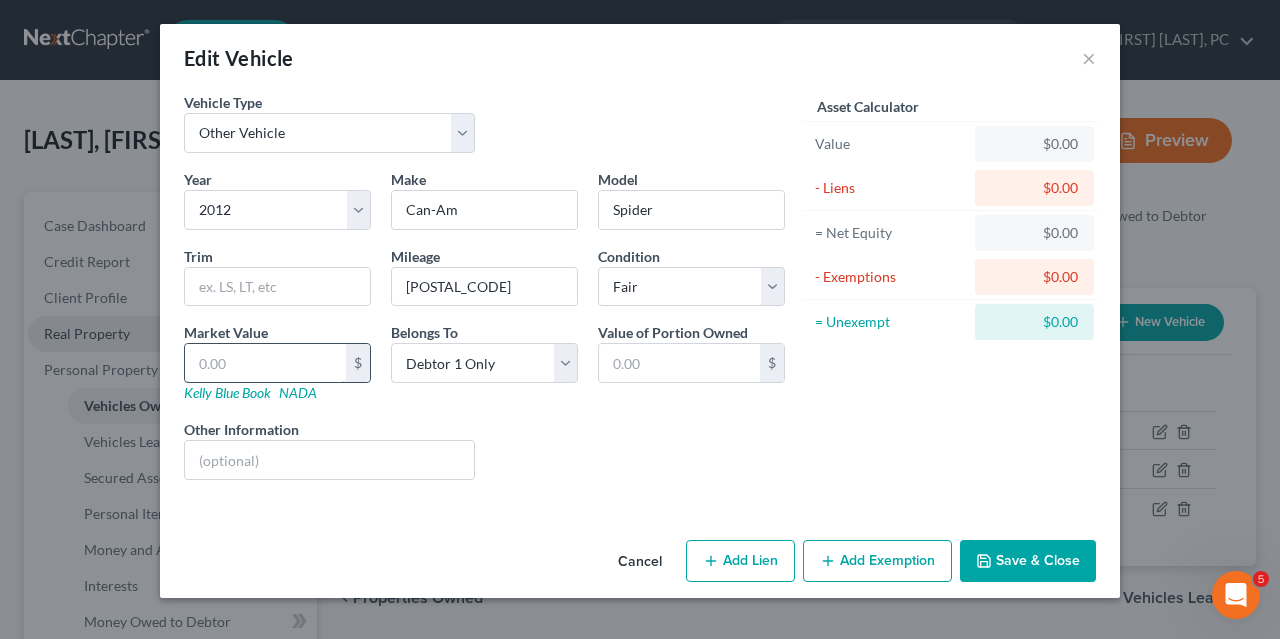 click at bounding box center [265, 363] 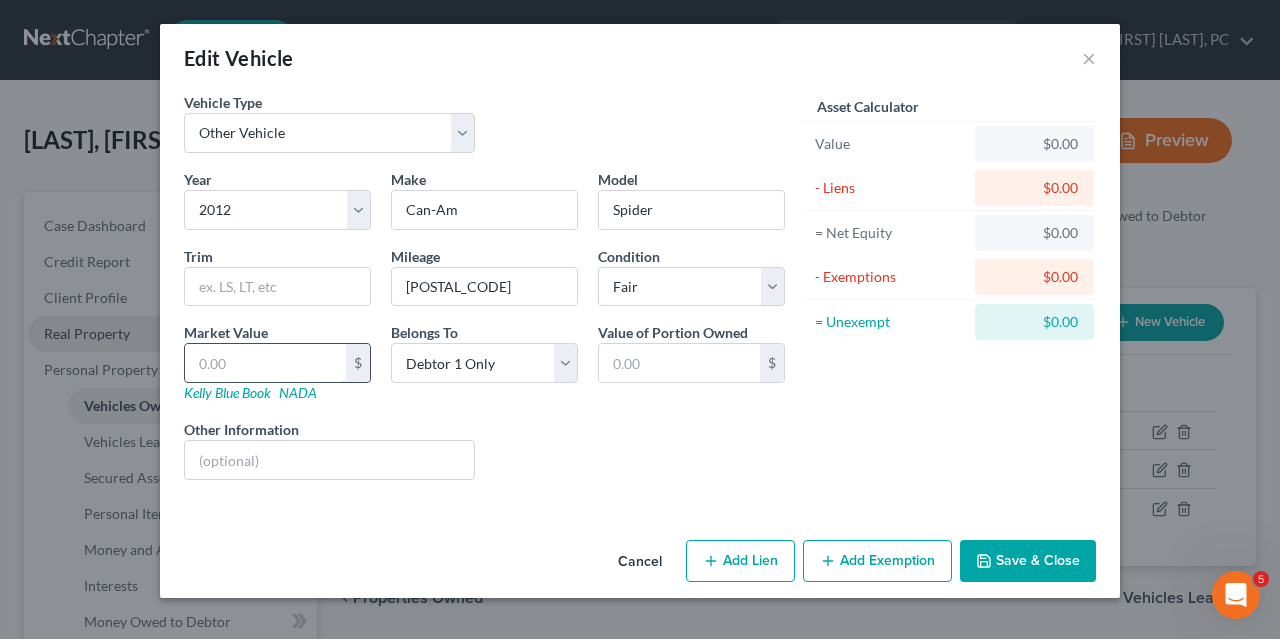 type on "8" 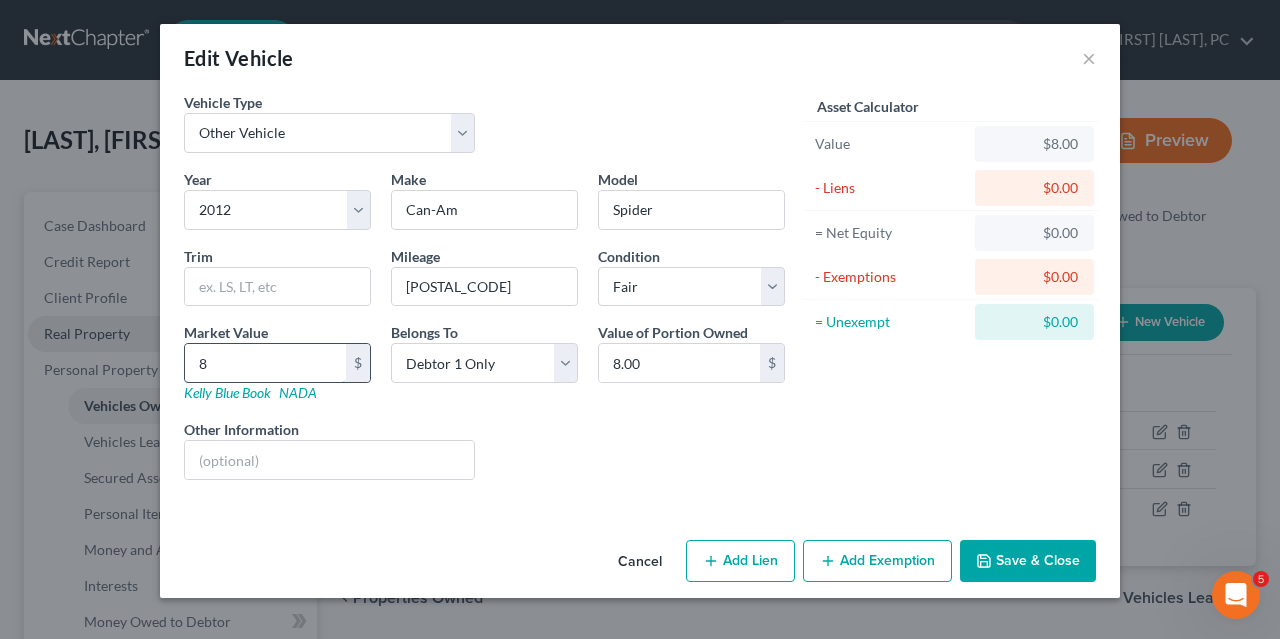 type on "86" 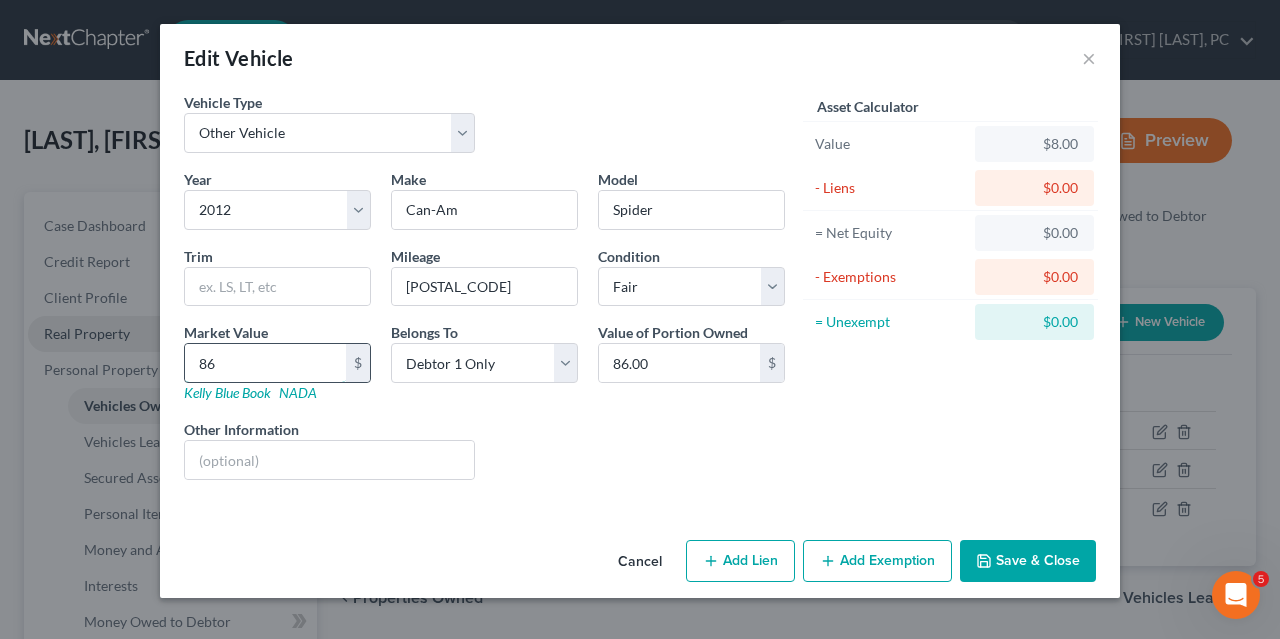 type on "862" 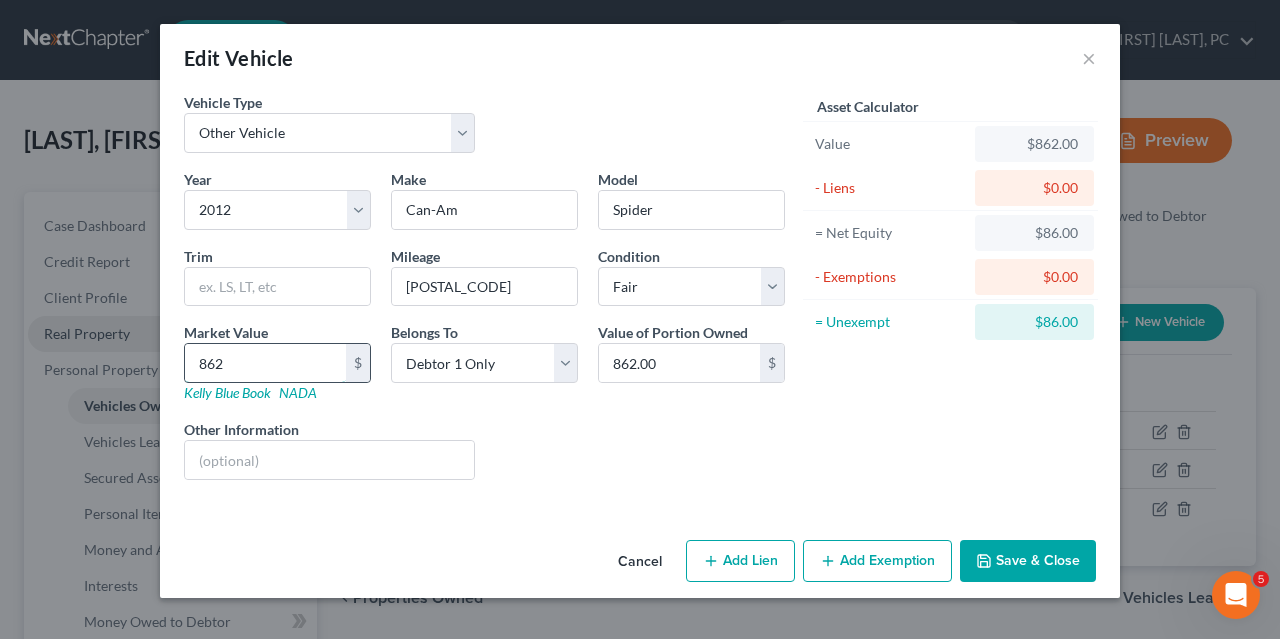 type on "8625" 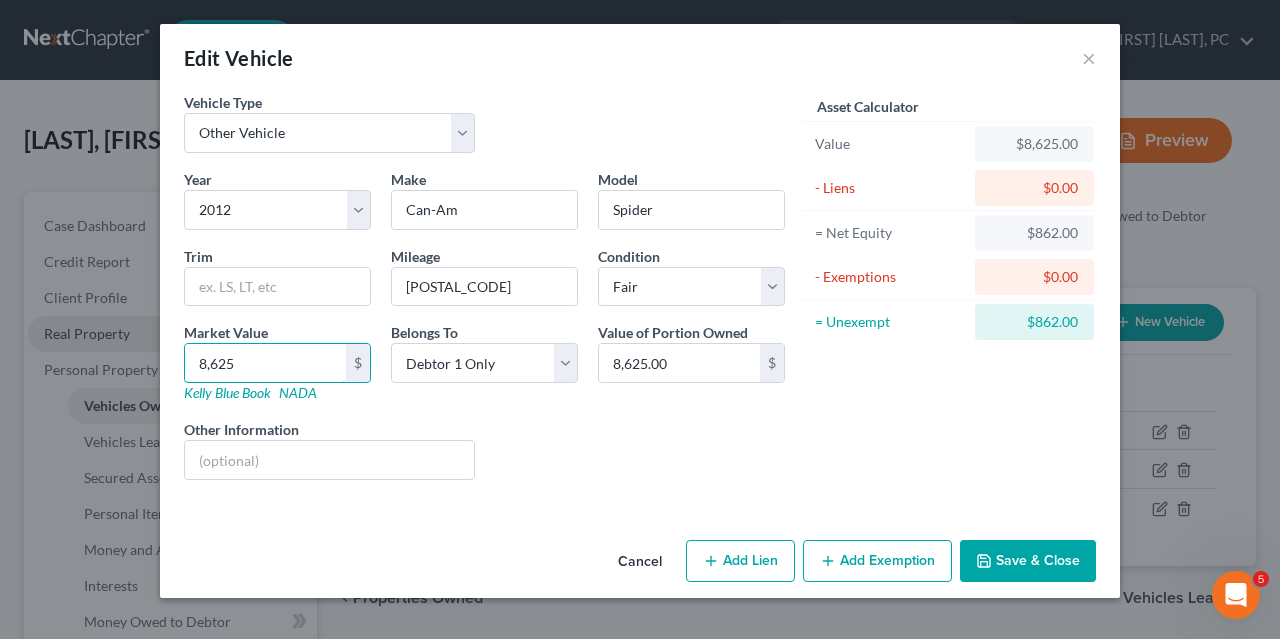 type on "8,625" 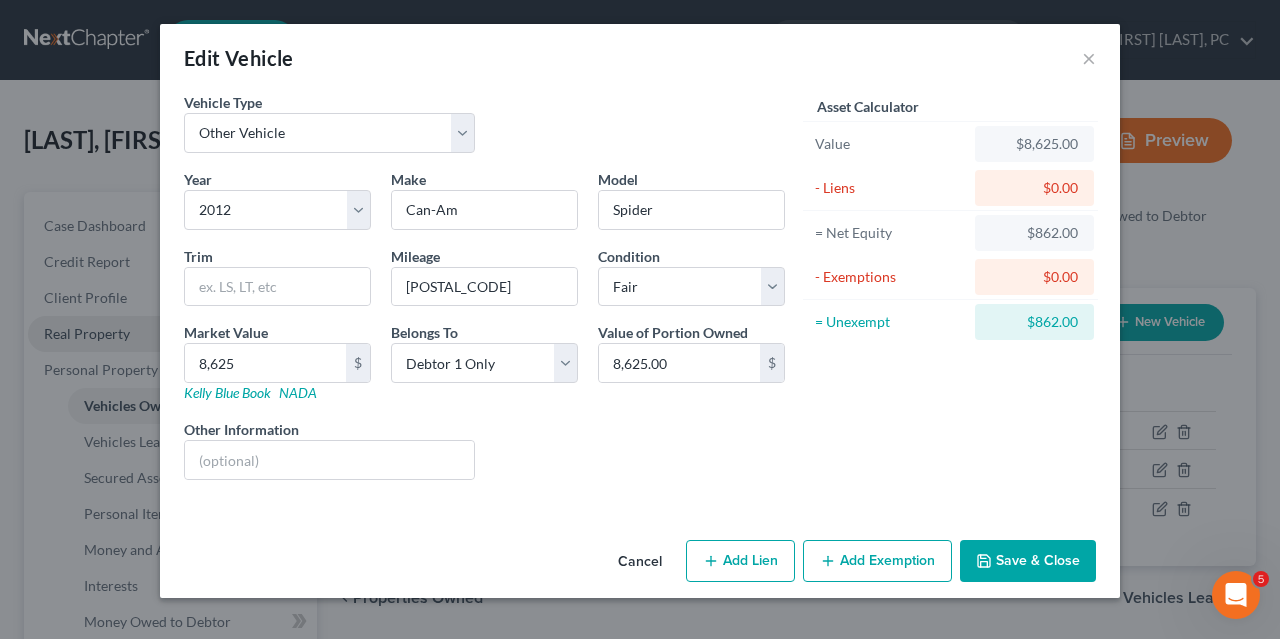 click on "Save & Close" at bounding box center [1028, 561] 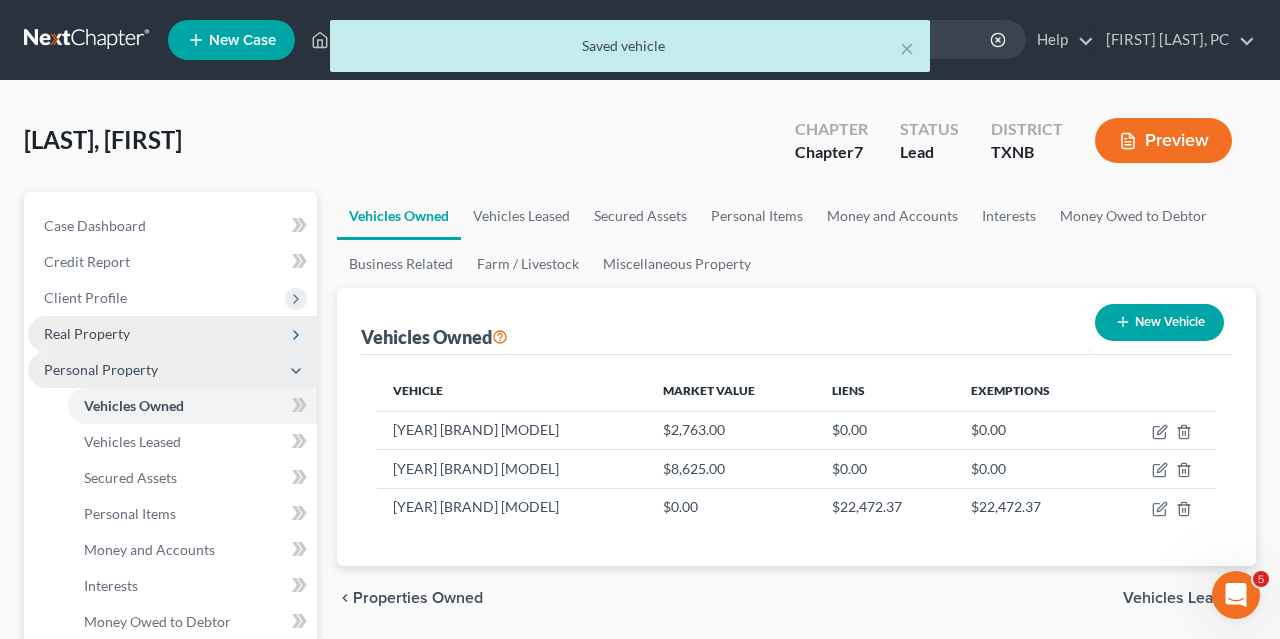 click 